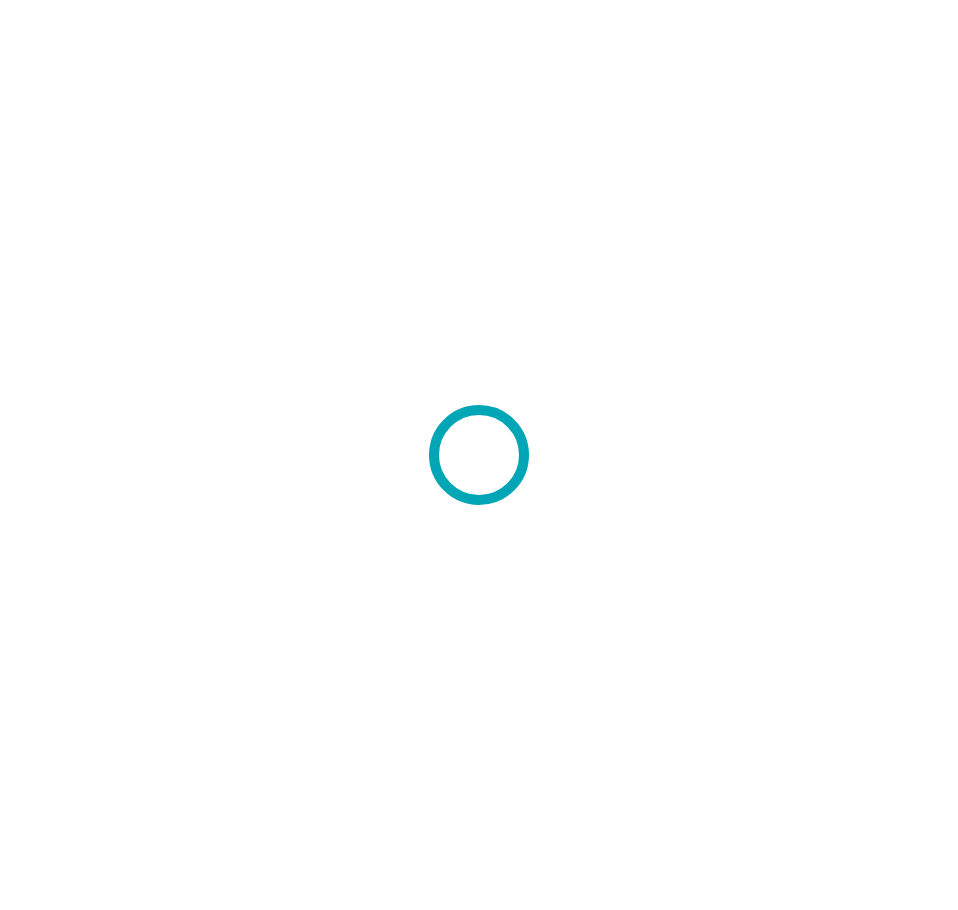 scroll, scrollTop: 0, scrollLeft: 0, axis: both 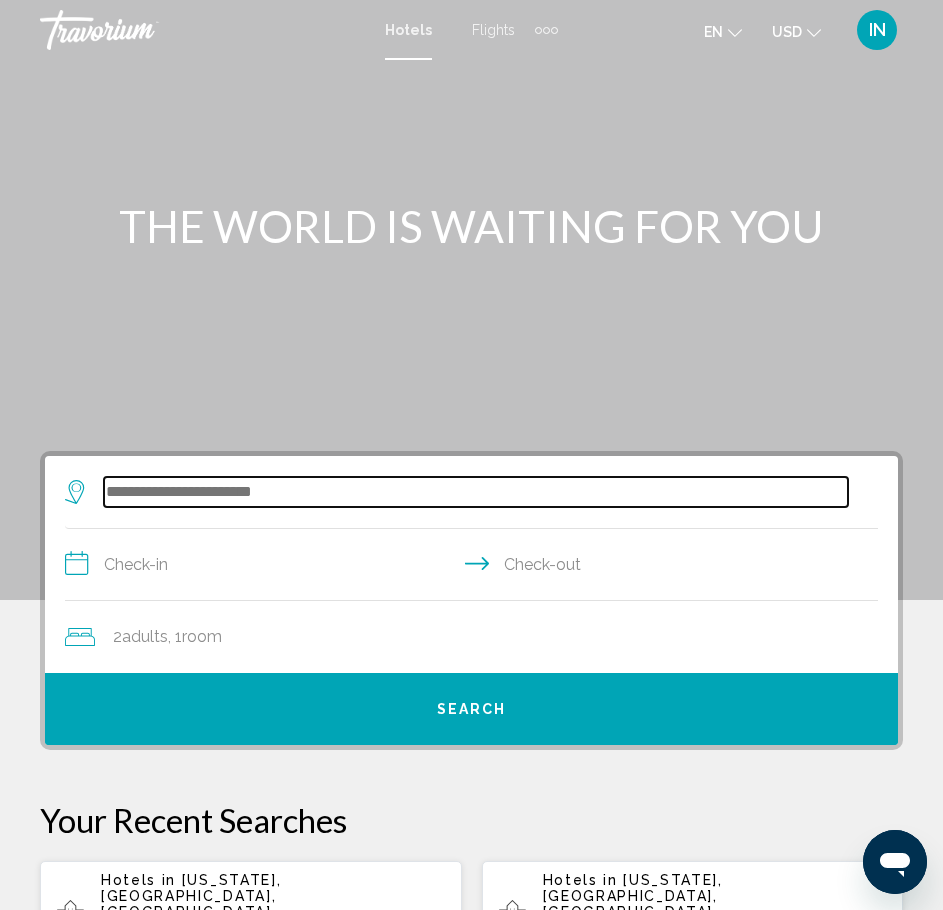 click at bounding box center [476, 492] 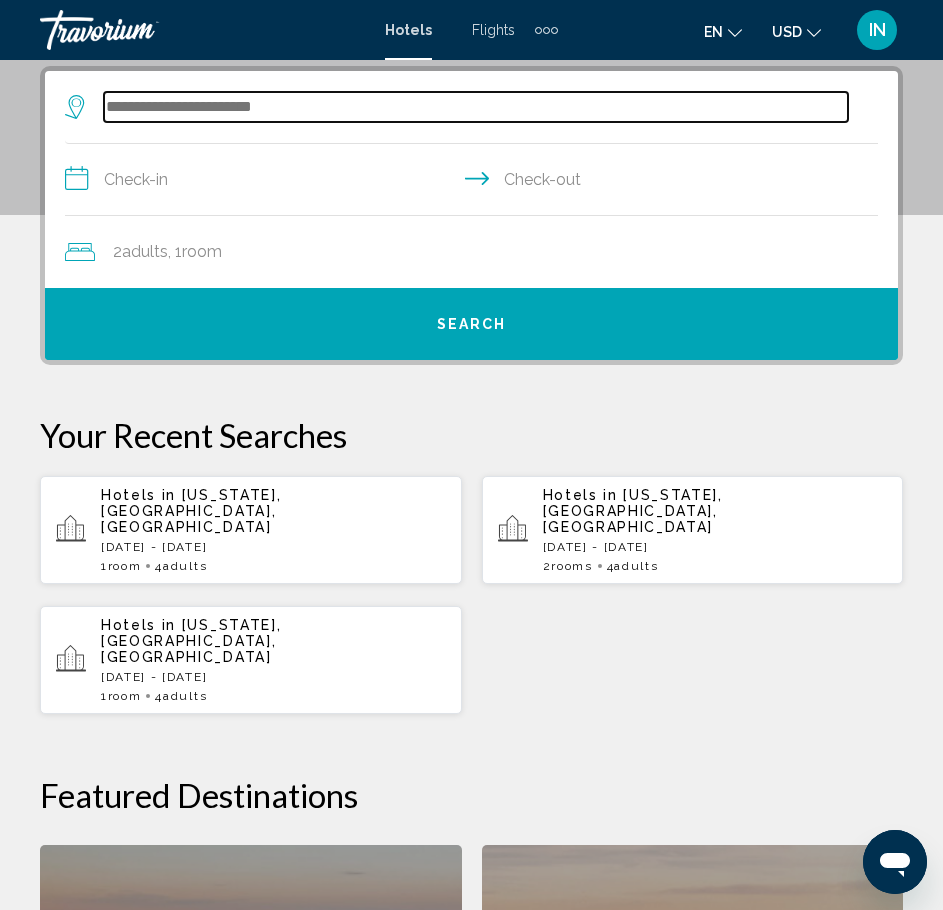 scroll, scrollTop: 386, scrollLeft: 0, axis: vertical 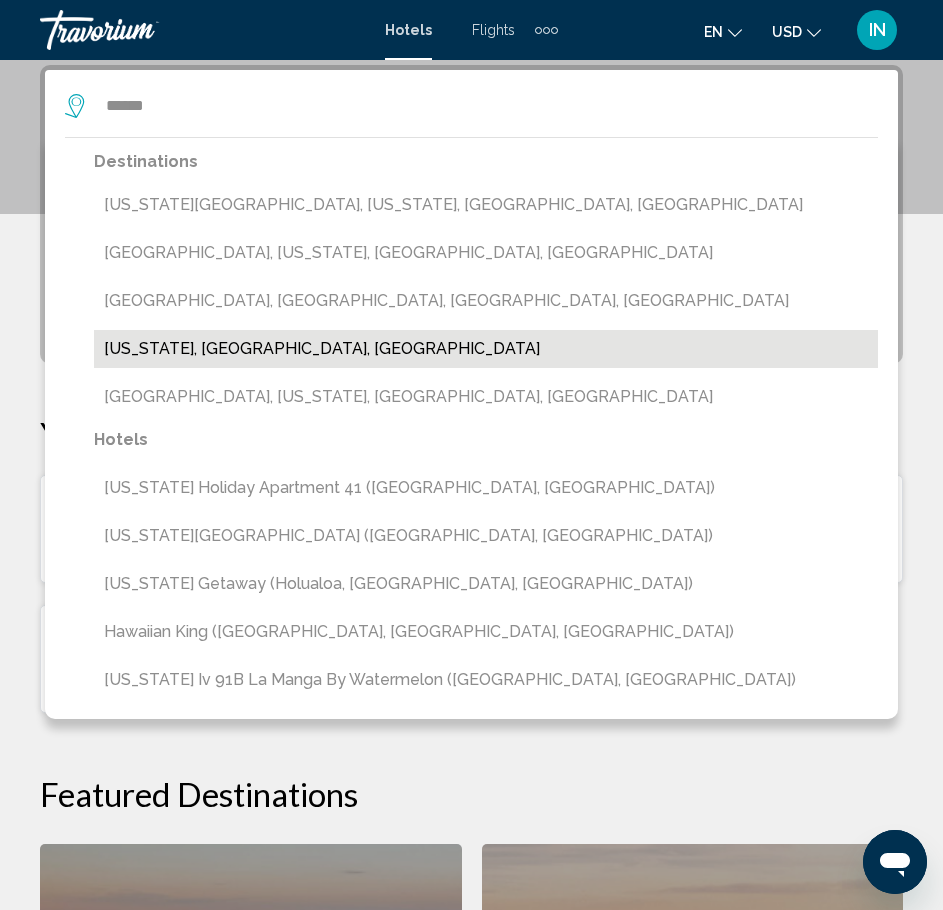 click on "[US_STATE], [GEOGRAPHIC_DATA], [GEOGRAPHIC_DATA]" at bounding box center (486, 349) 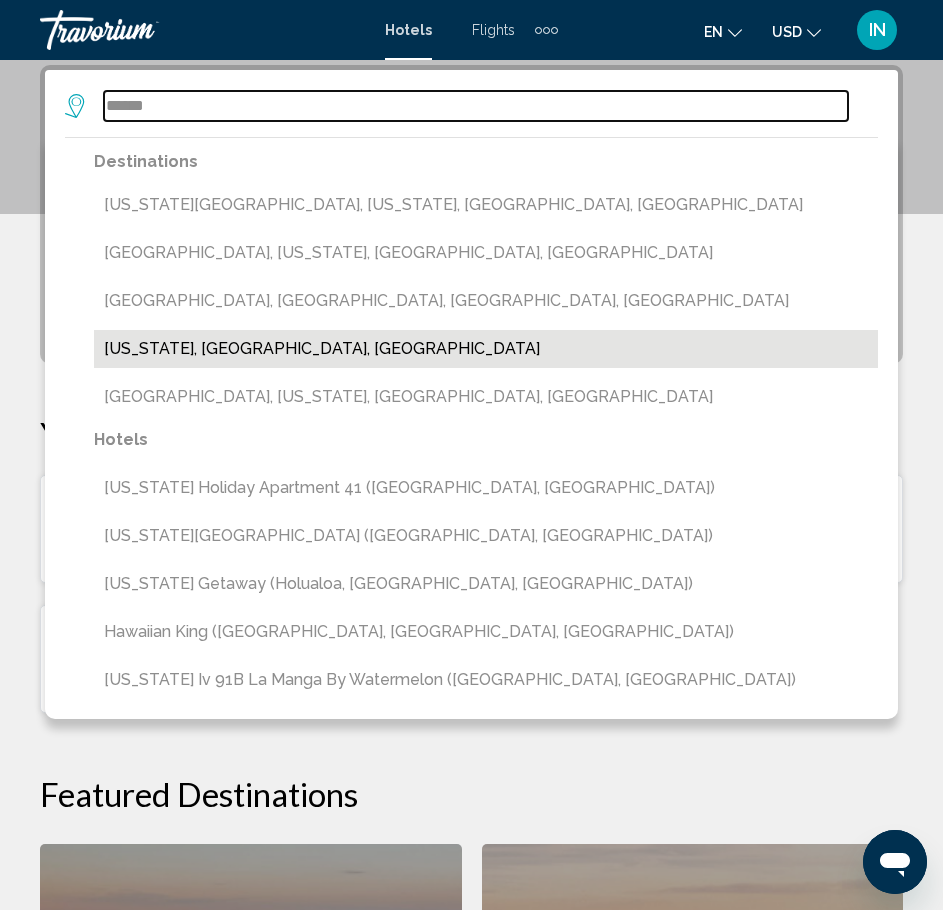 type on "**********" 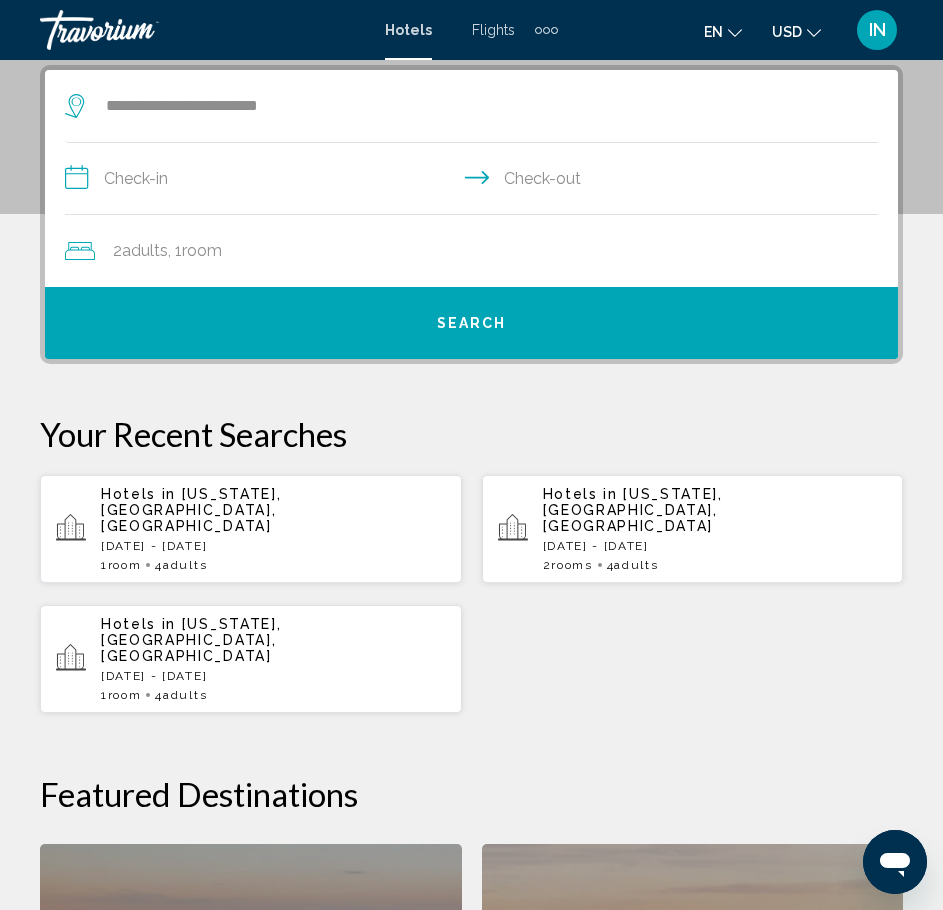 click on "**********" at bounding box center [475, 181] 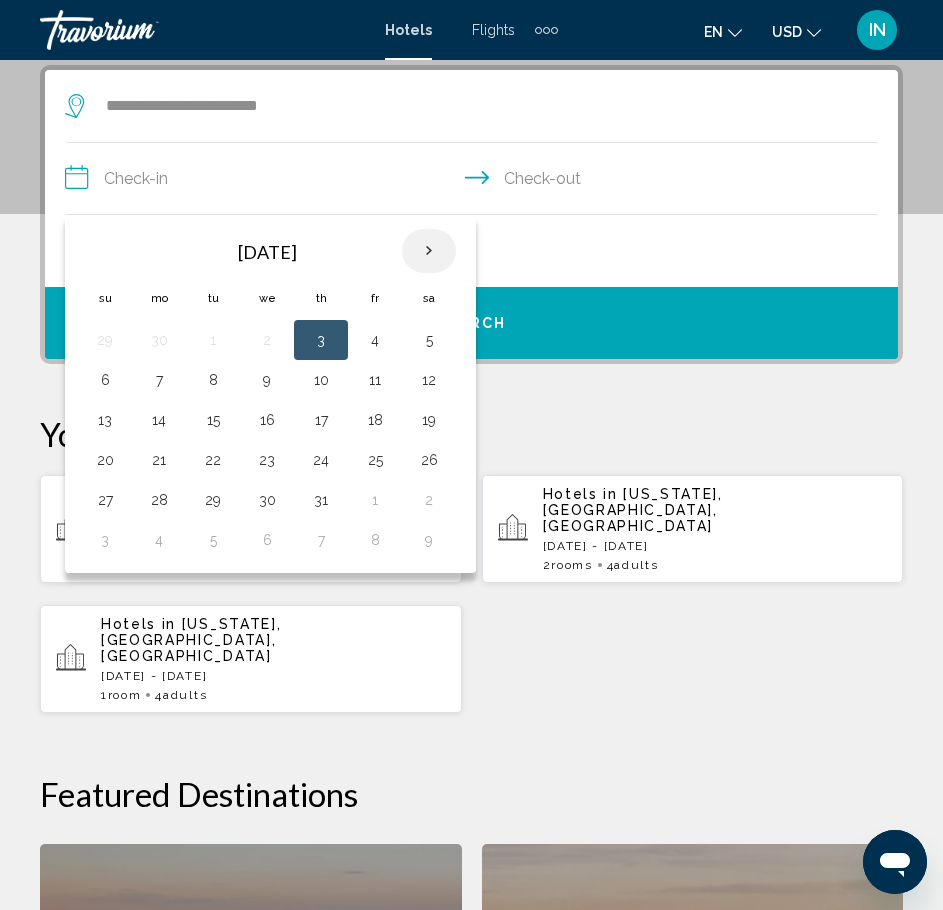 click at bounding box center [429, 251] 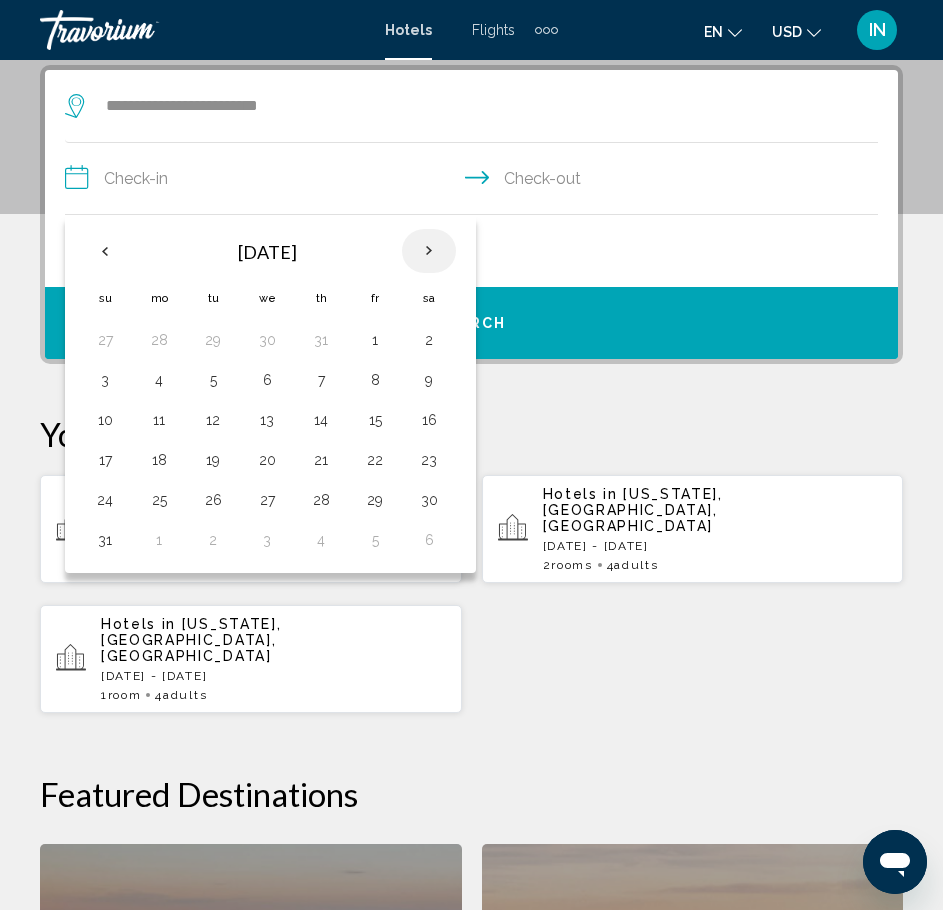 click at bounding box center (429, 251) 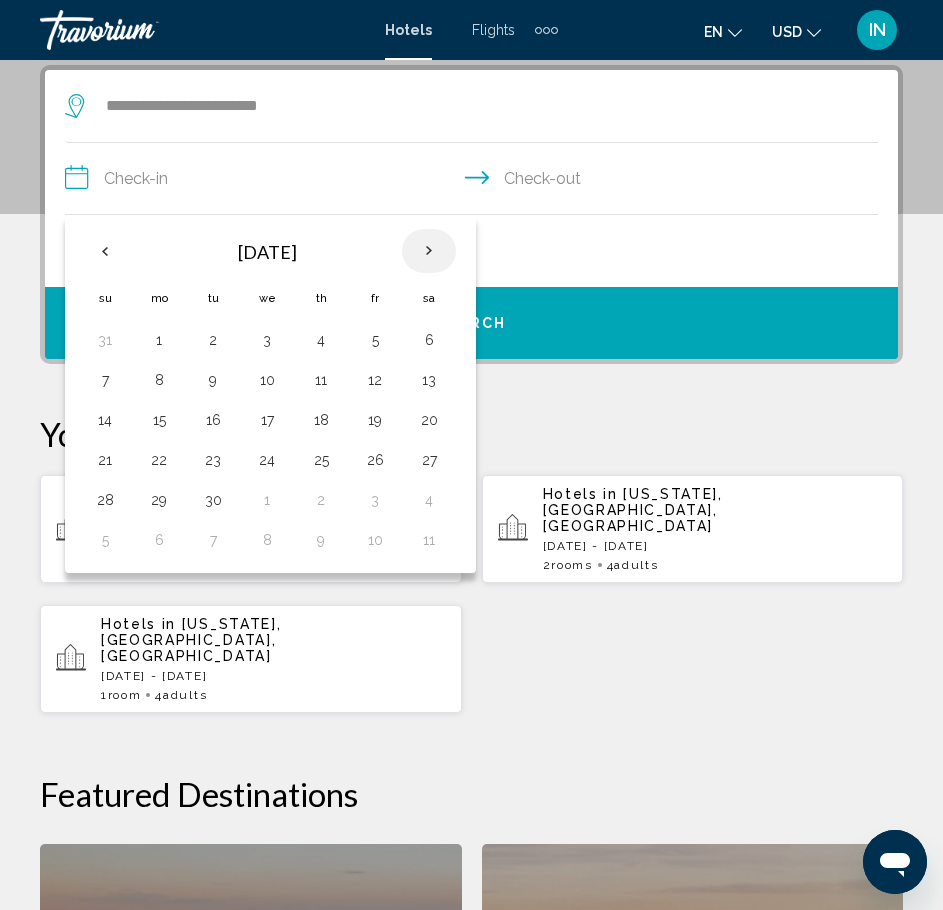 click at bounding box center [429, 251] 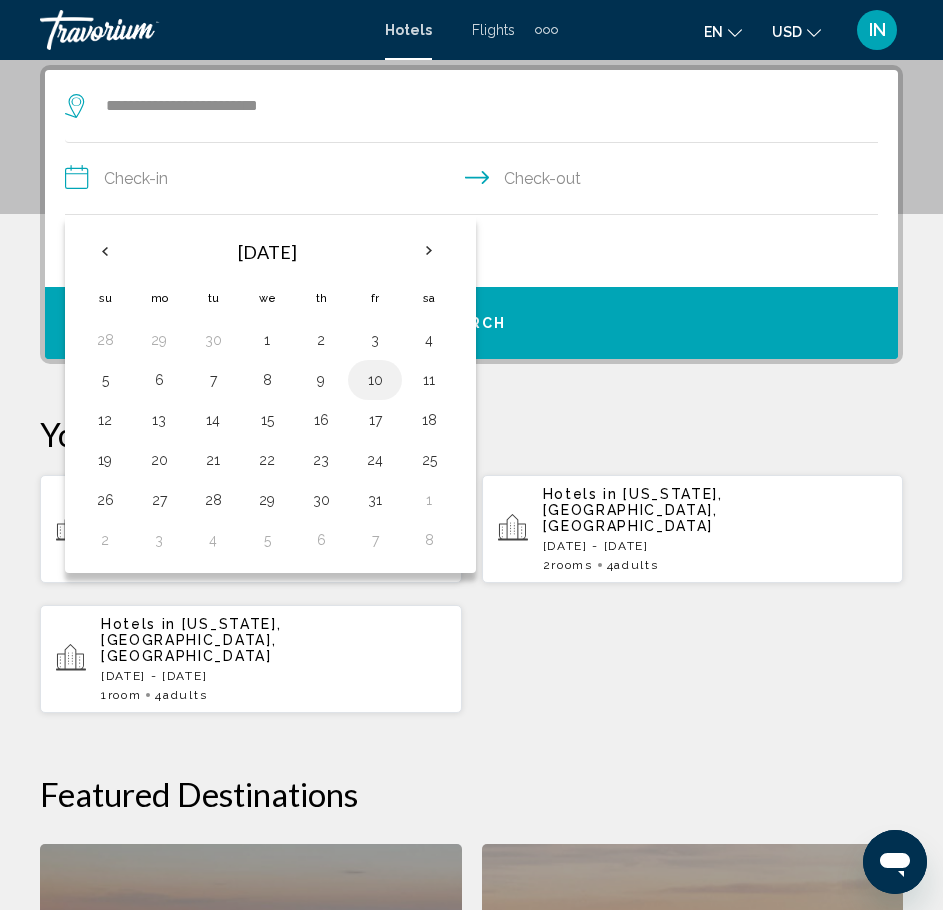 click on "10" at bounding box center [375, 380] 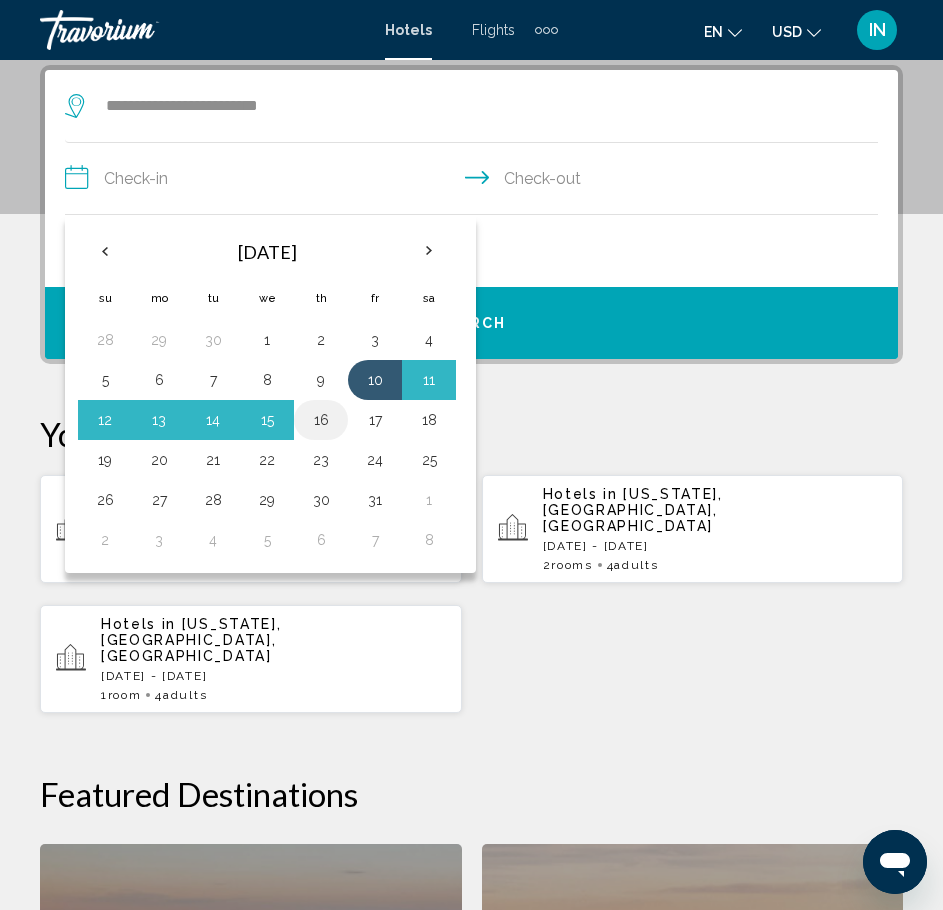 click on "16" at bounding box center [321, 420] 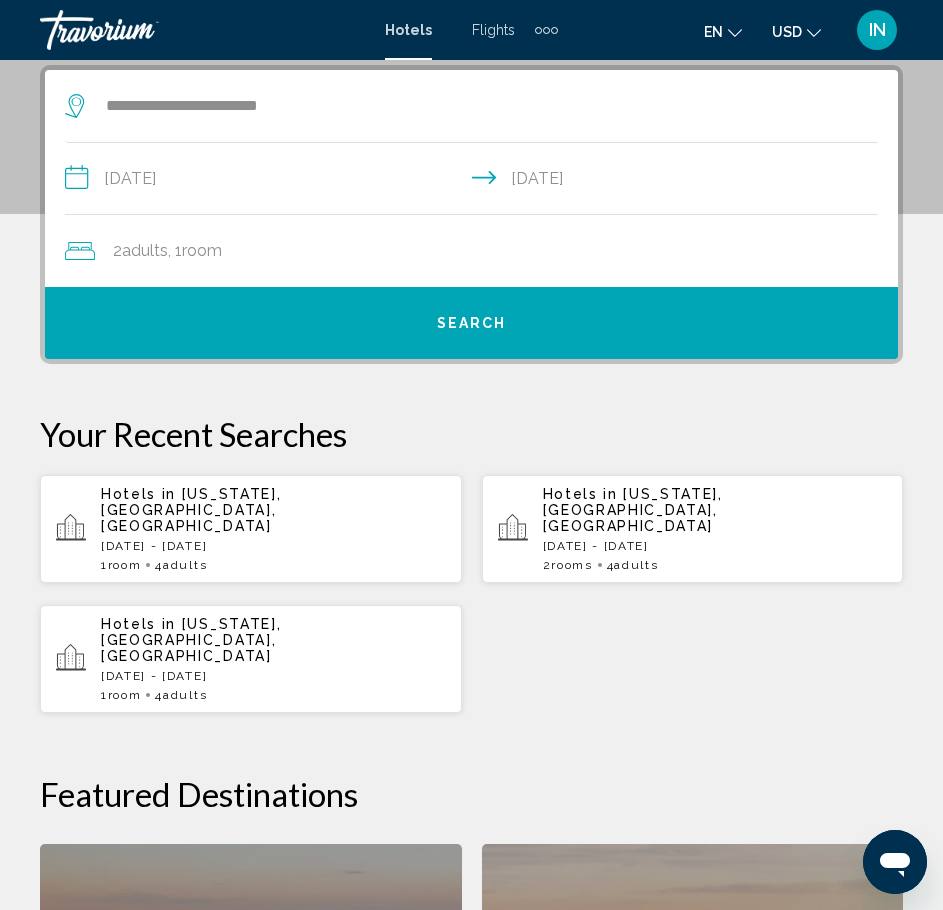 click on "2  Adult Adults , 1  Room rooms" 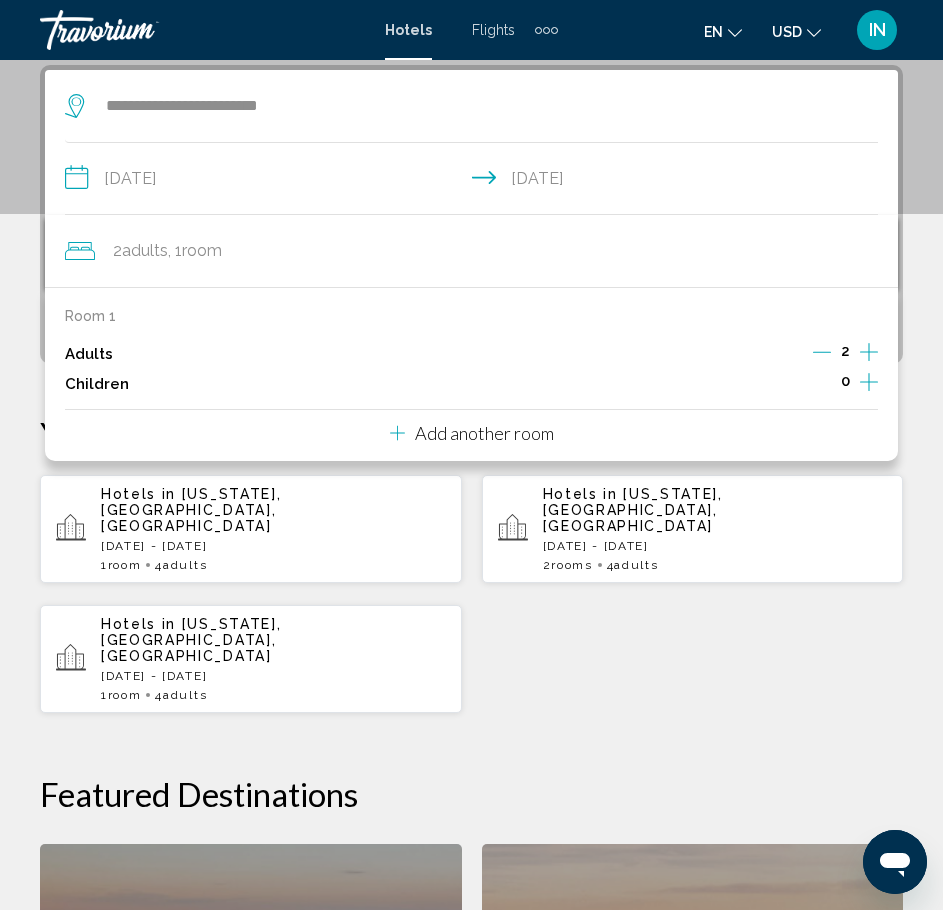 click 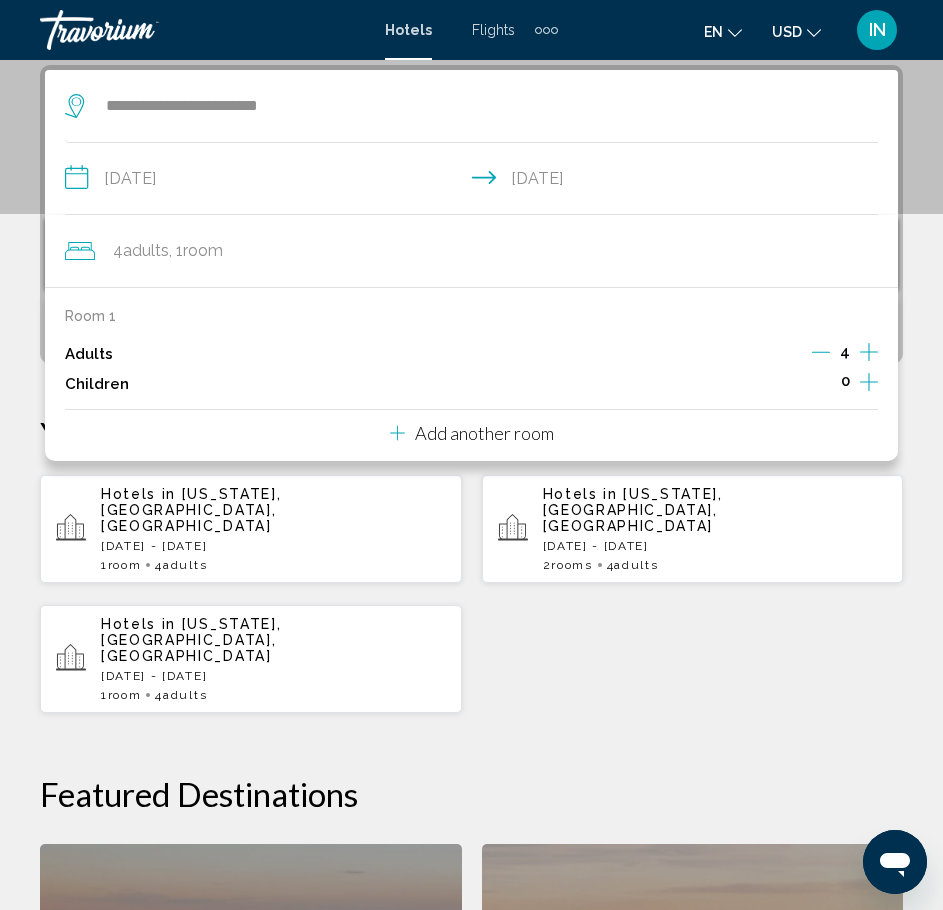 click on "Hotels in    [US_STATE], [GEOGRAPHIC_DATA], [GEOGRAPHIC_DATA]  [DATE] - [DATE]  1  Room rooms 4  Adult Adults
Hotels in    [US_STATE], [GEOGRAPHIC_DATA], [GEOGRAPHIC_DATA][DATE] - [DATE]  2  Room rooms 4  Adult Adults" at bounding box center (471, 594) 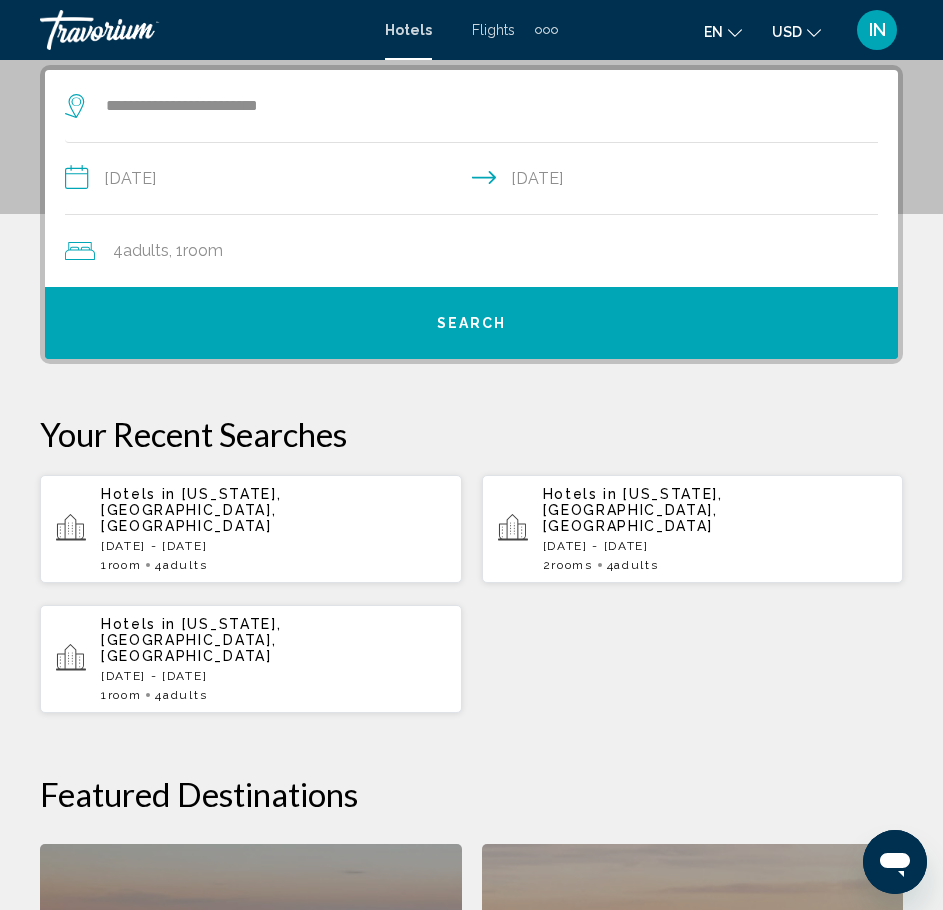 click on "Search" at bounding box center (472, 324) 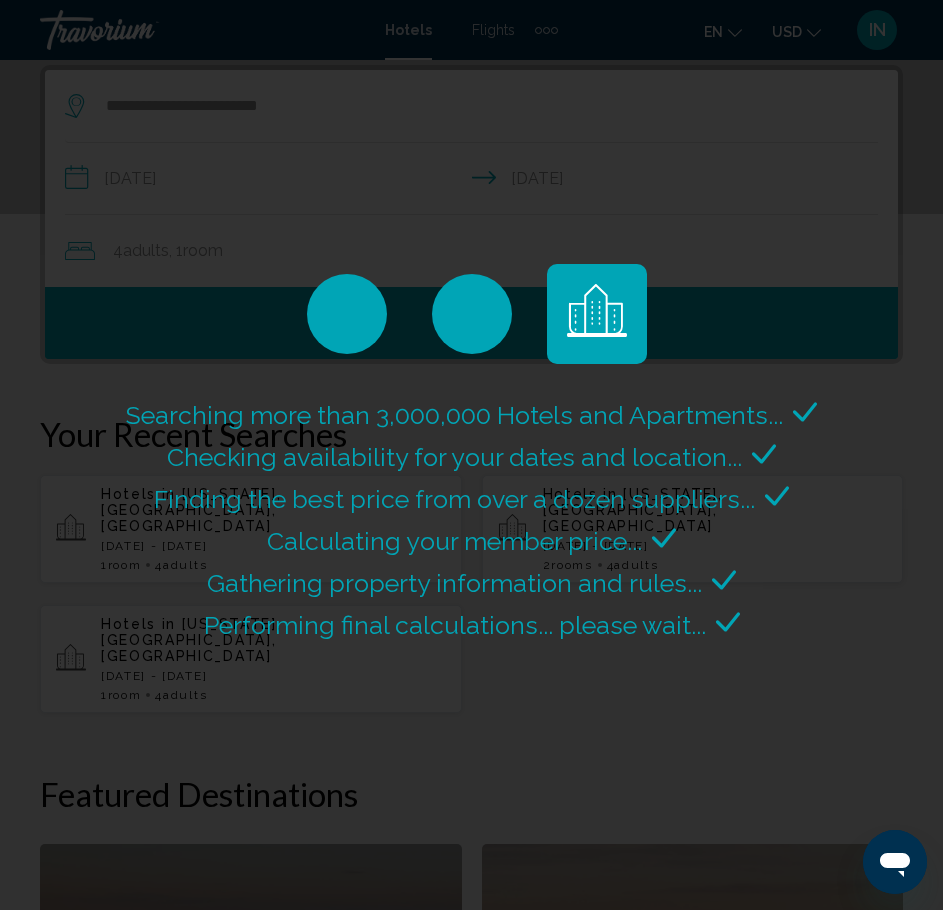 scroll, scrollTop: 0, scrollLeft: 0, axis: both 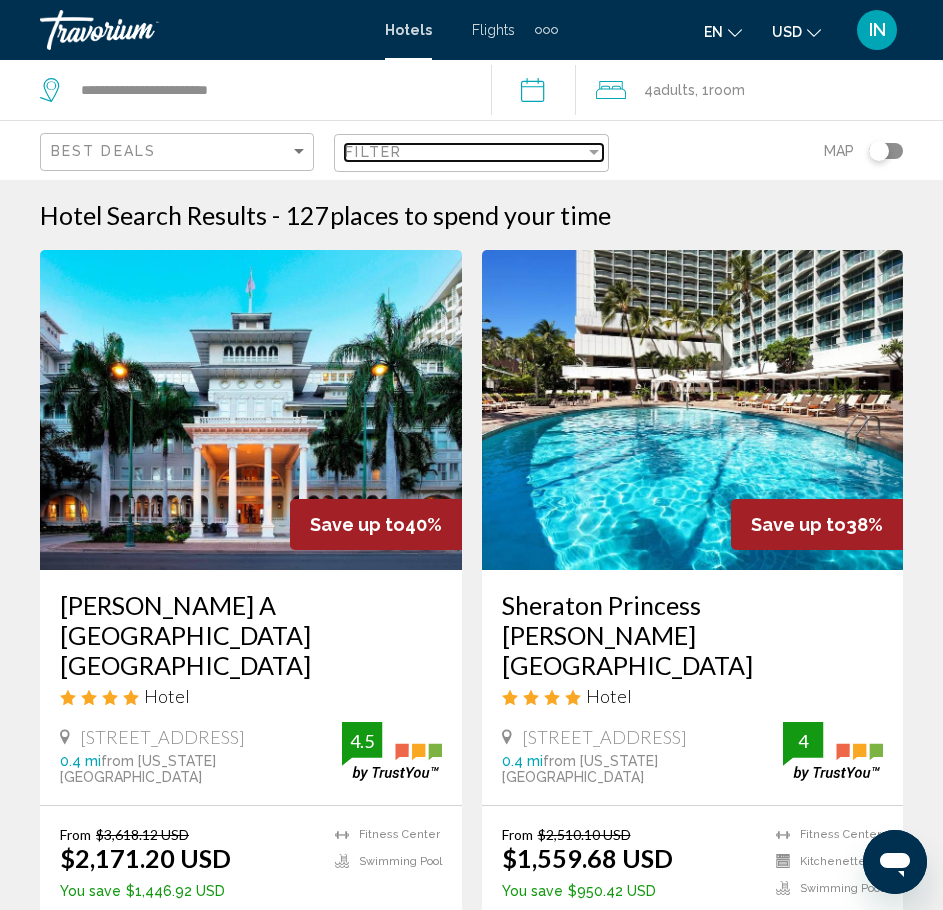click on "Filter" at bounding box center (473, 153) 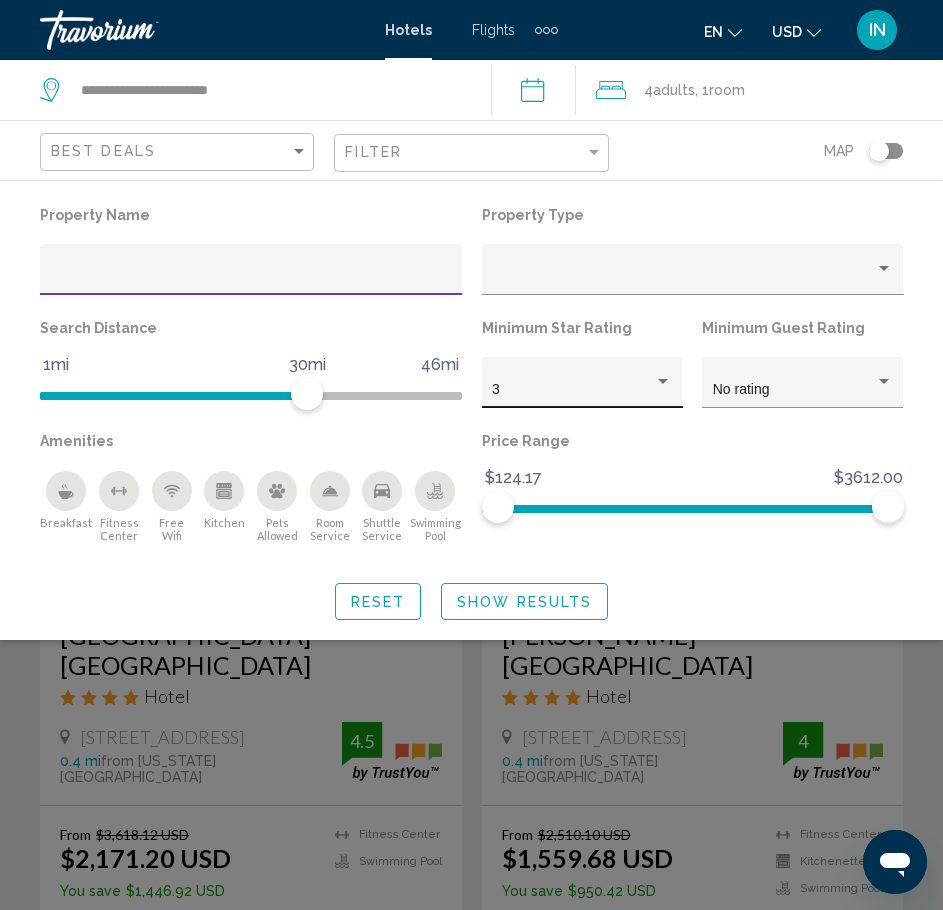 click on "3" at bounding box center (573, 390) 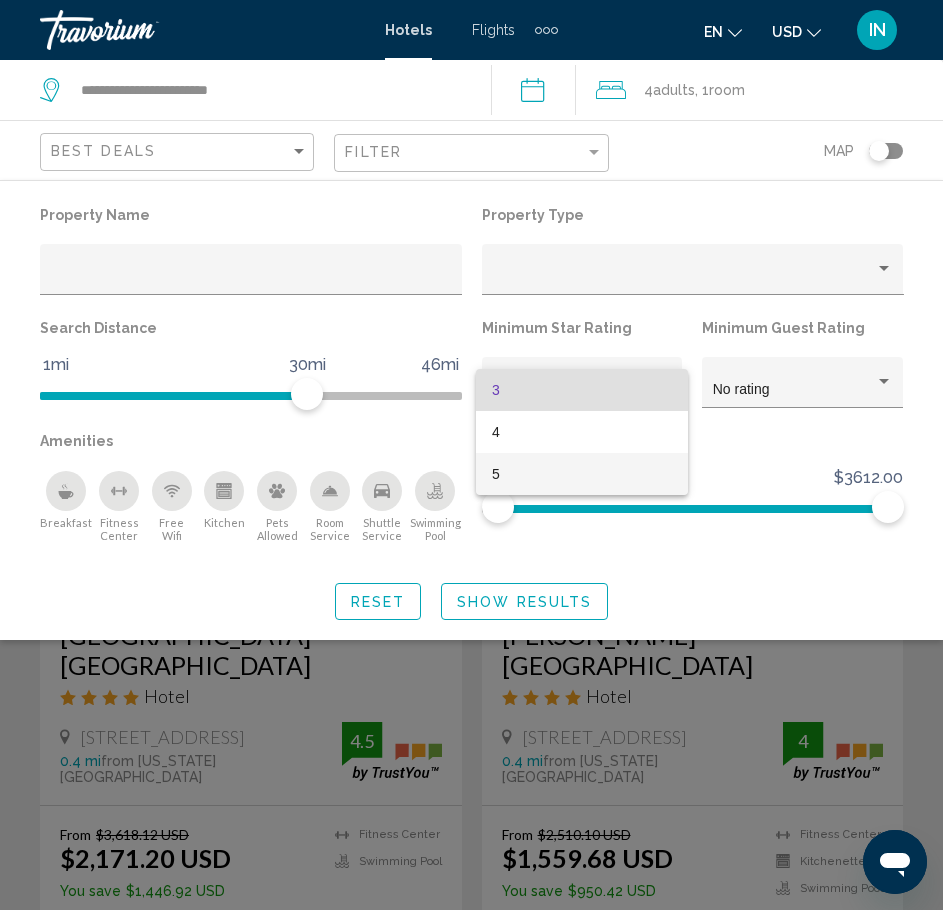 click on "5" at bounding box center (582, 474) 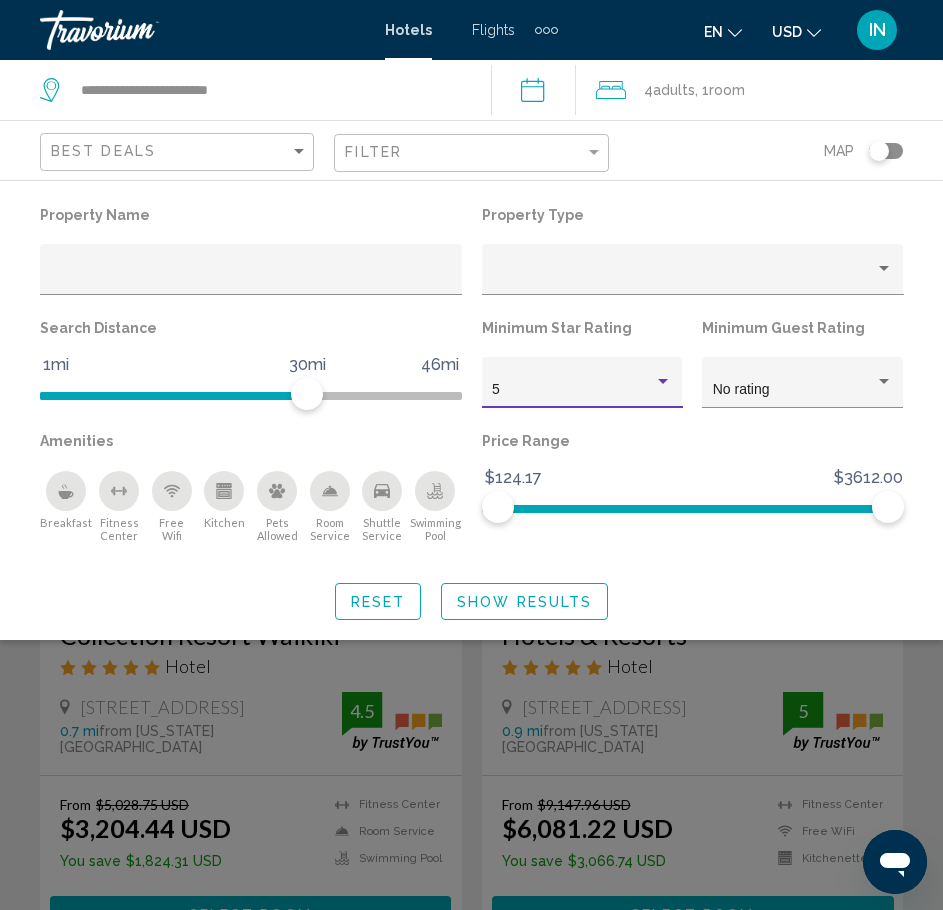 click on "Show Results" 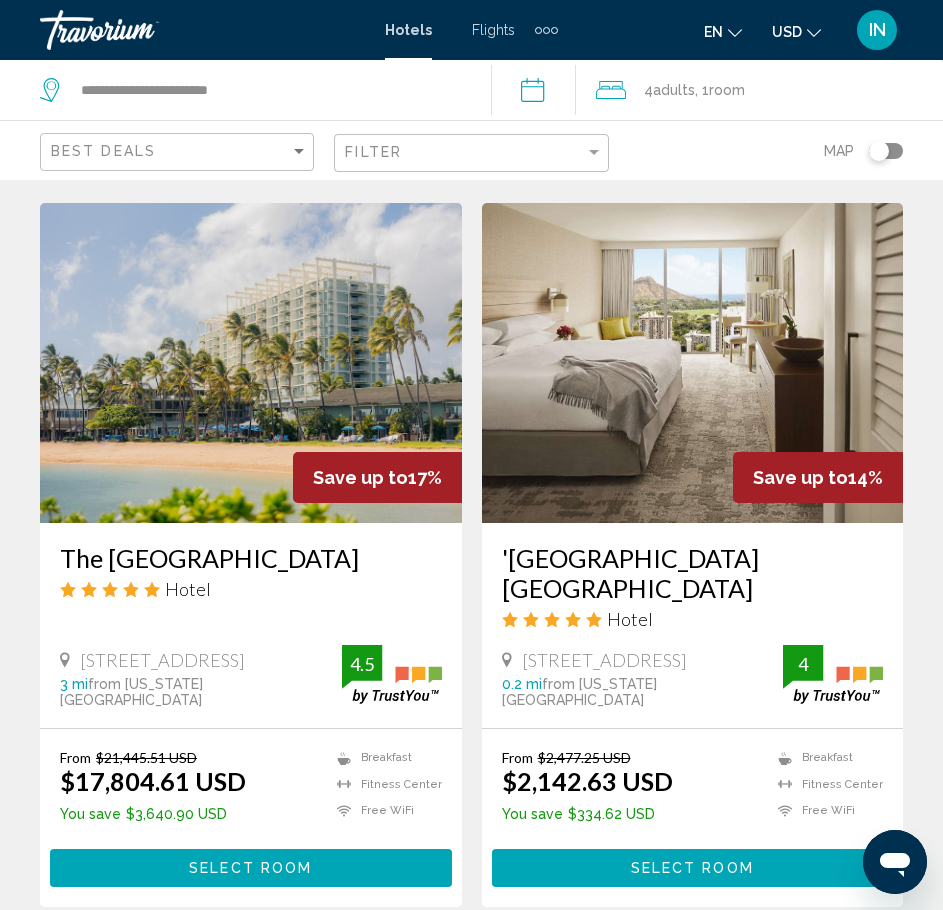 scroll, scrollTop: 900, scrollLeft: 0, axis: vertical 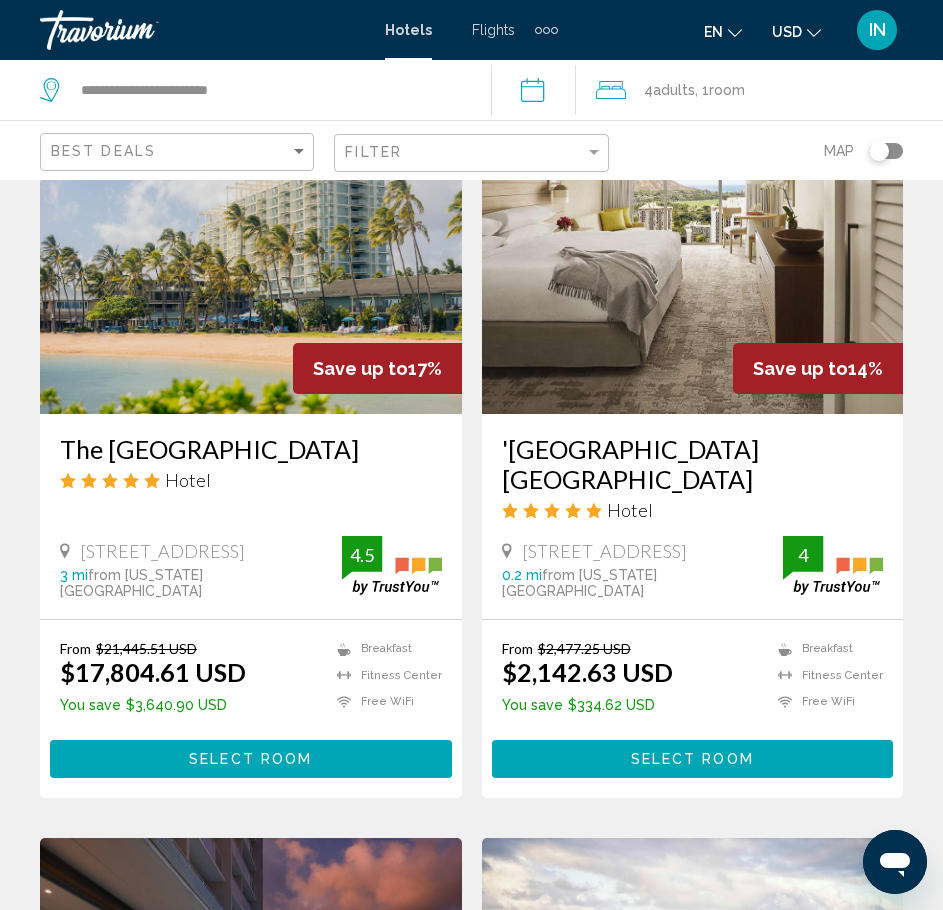 click on "'[GEOGRAPHIC_DATA] [GEOGRAPHIC_DATA]" at bounding box center (693, 464) 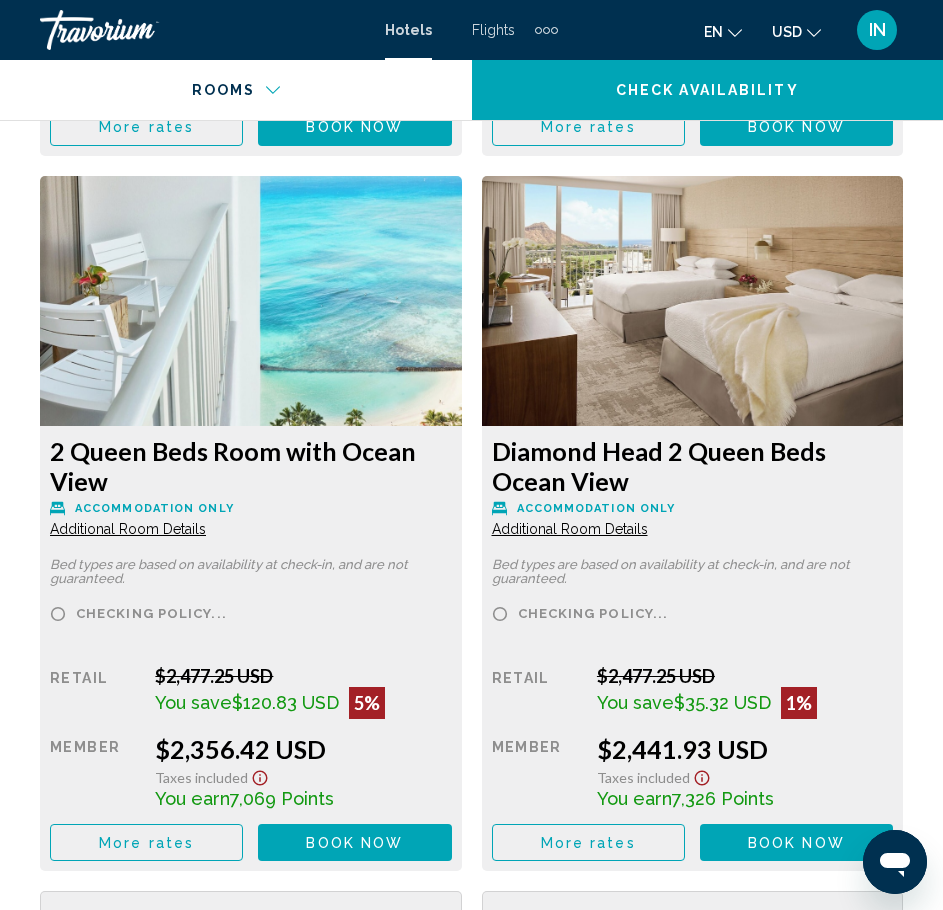 scroll, scrollTop: 4821, scrollLeft: 0, axis: vertical 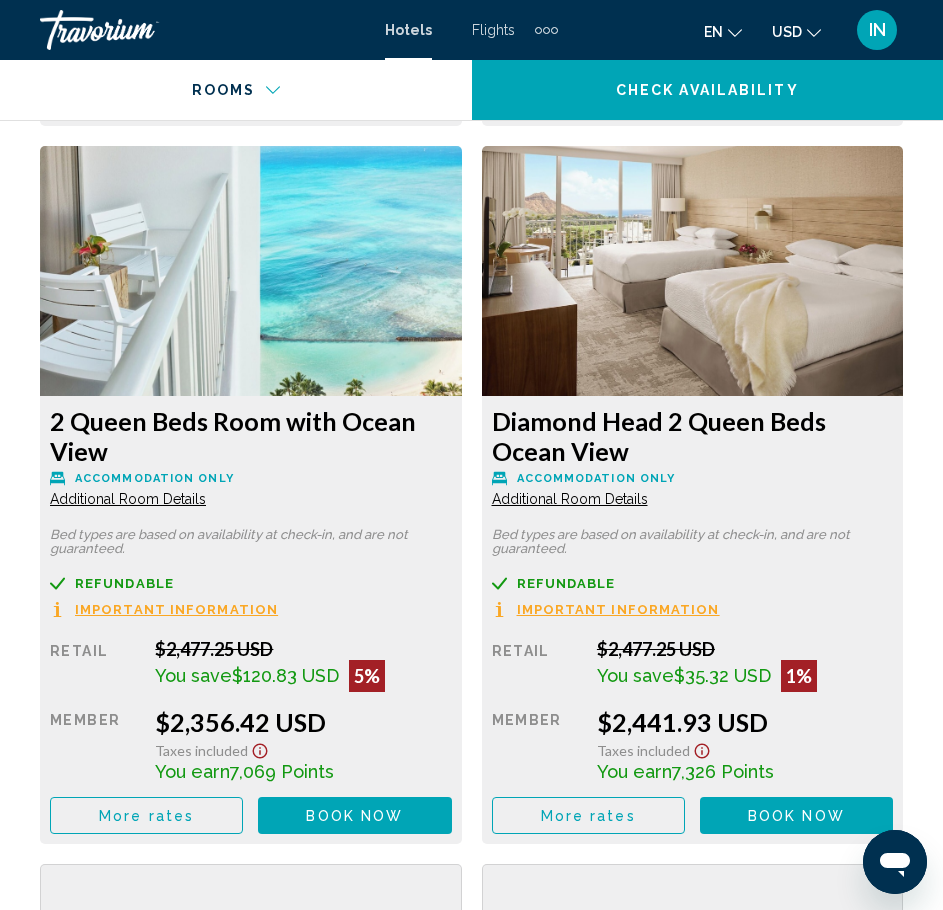 click on "Important Information" at bounding box center (176, -828) 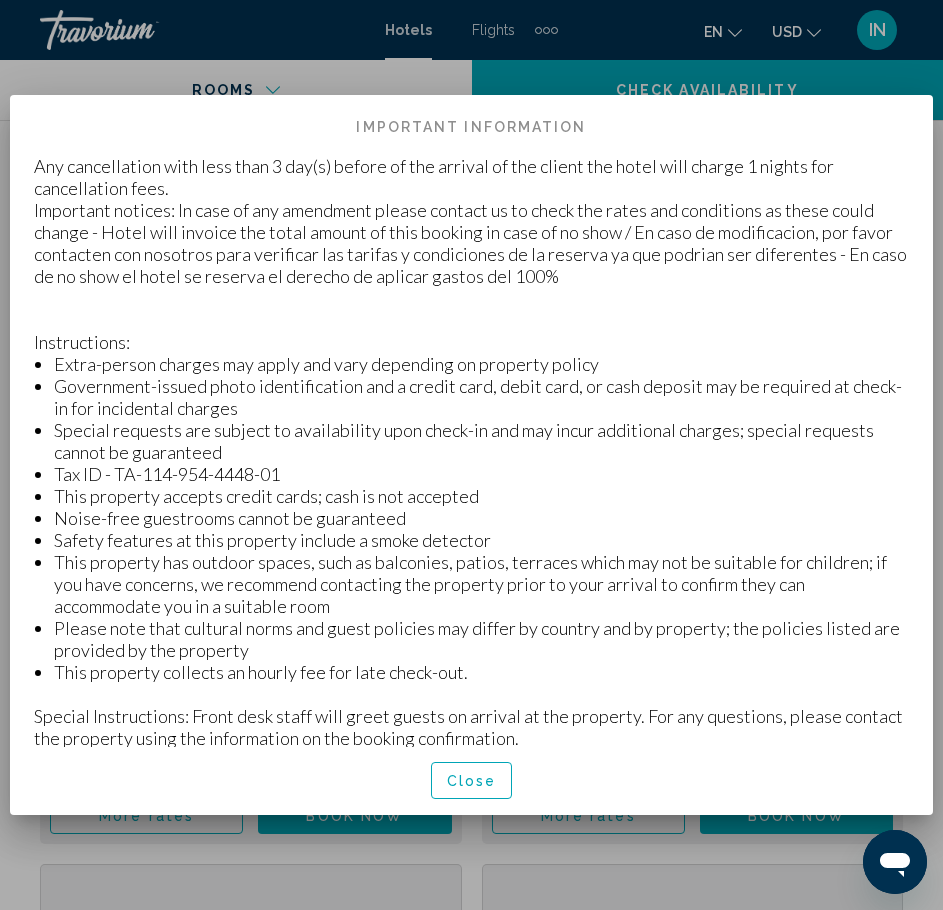 click on "Close" at bounding box center (472, 781) 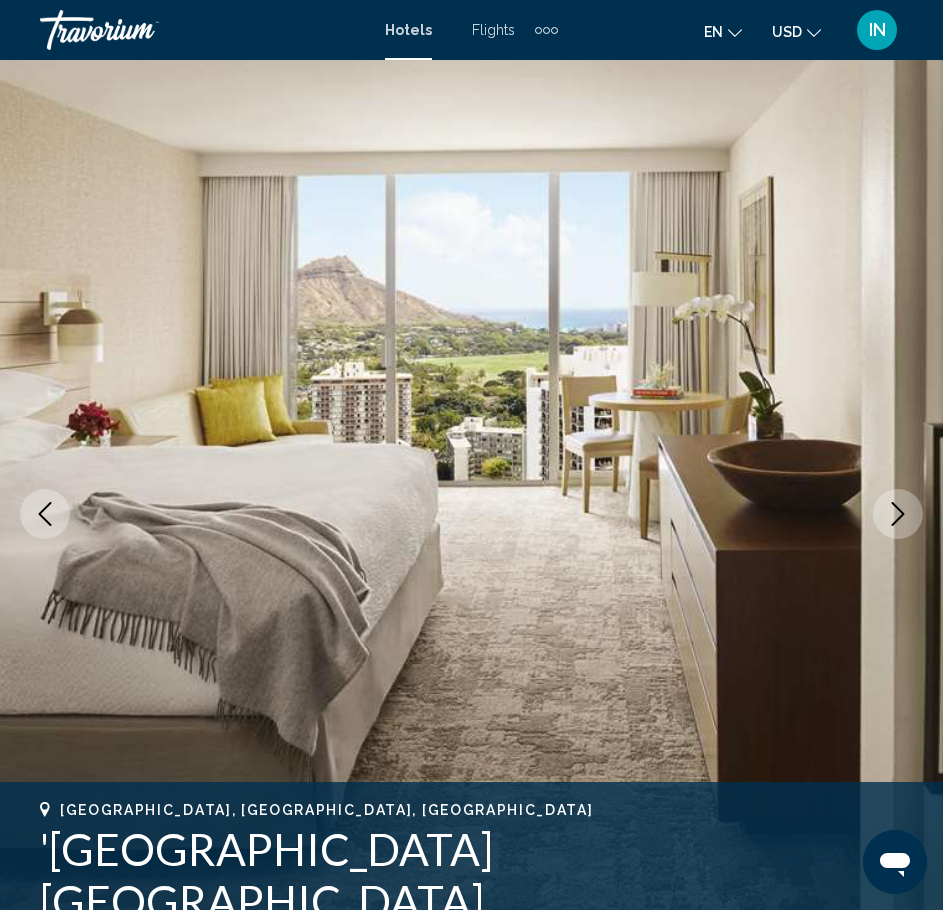 scroll, scrollTop: 121, scrollLeft: 0, axis: vertical 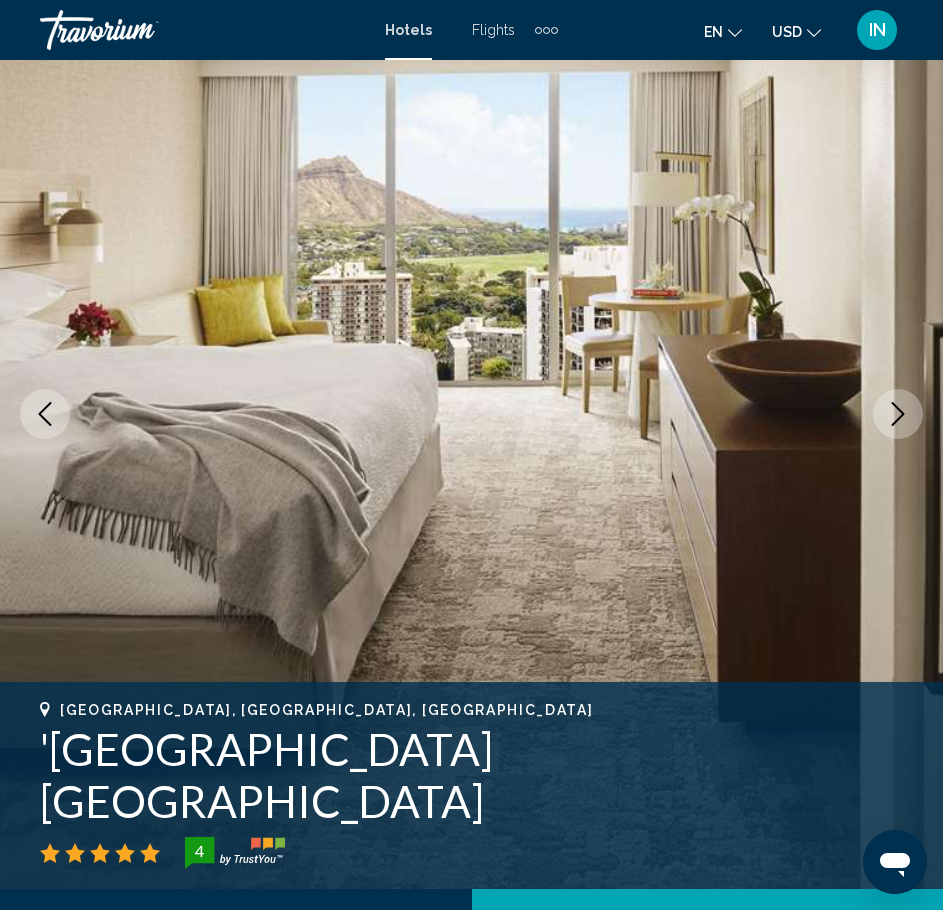 click 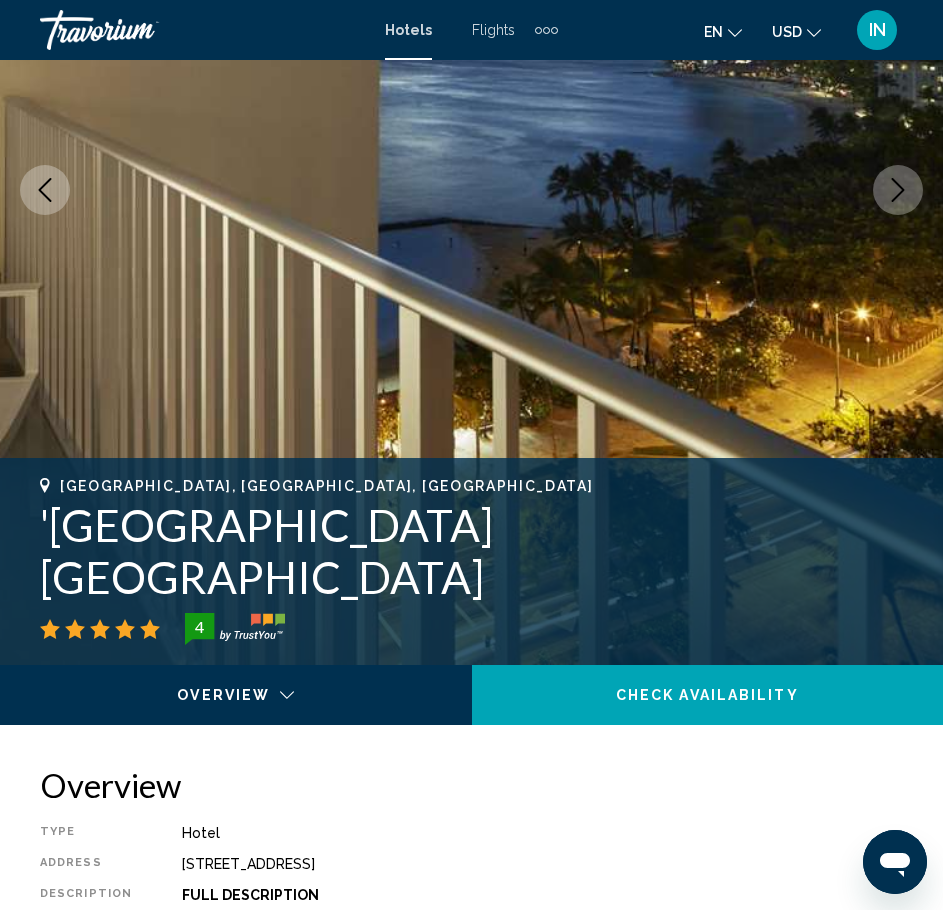 scroll, scrollTop: 321, scrollLeft: 0, axis: vertical 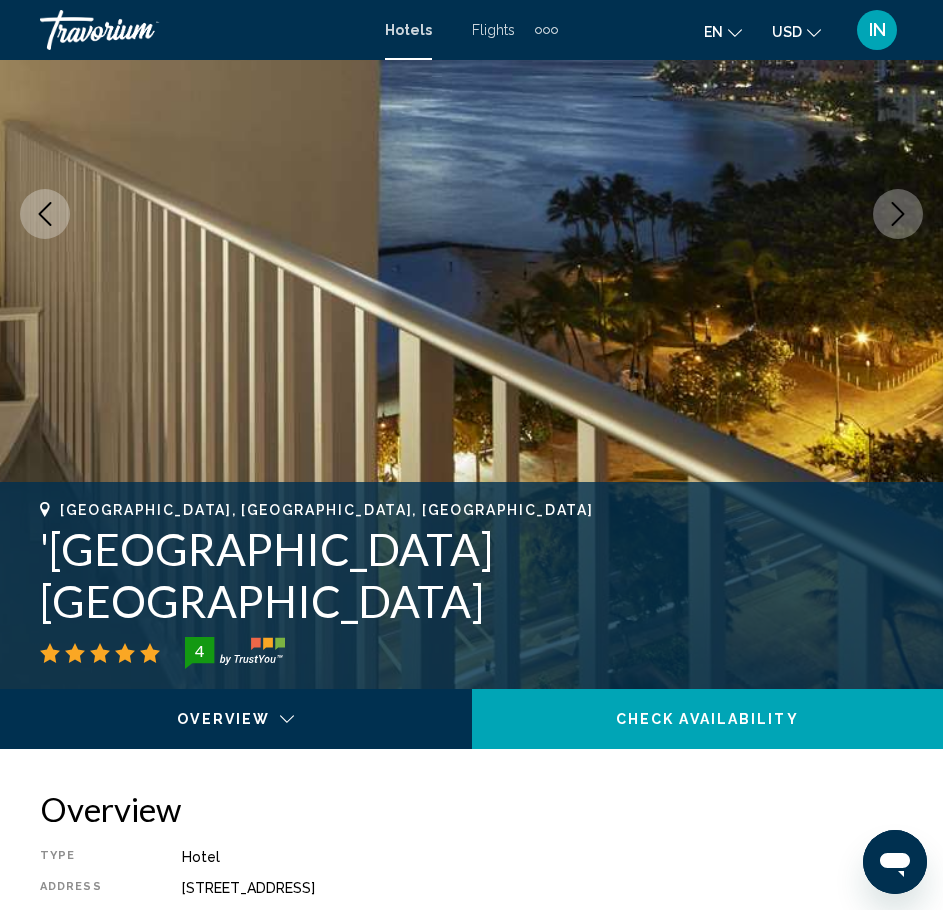 click at bounding box center (898, 214) 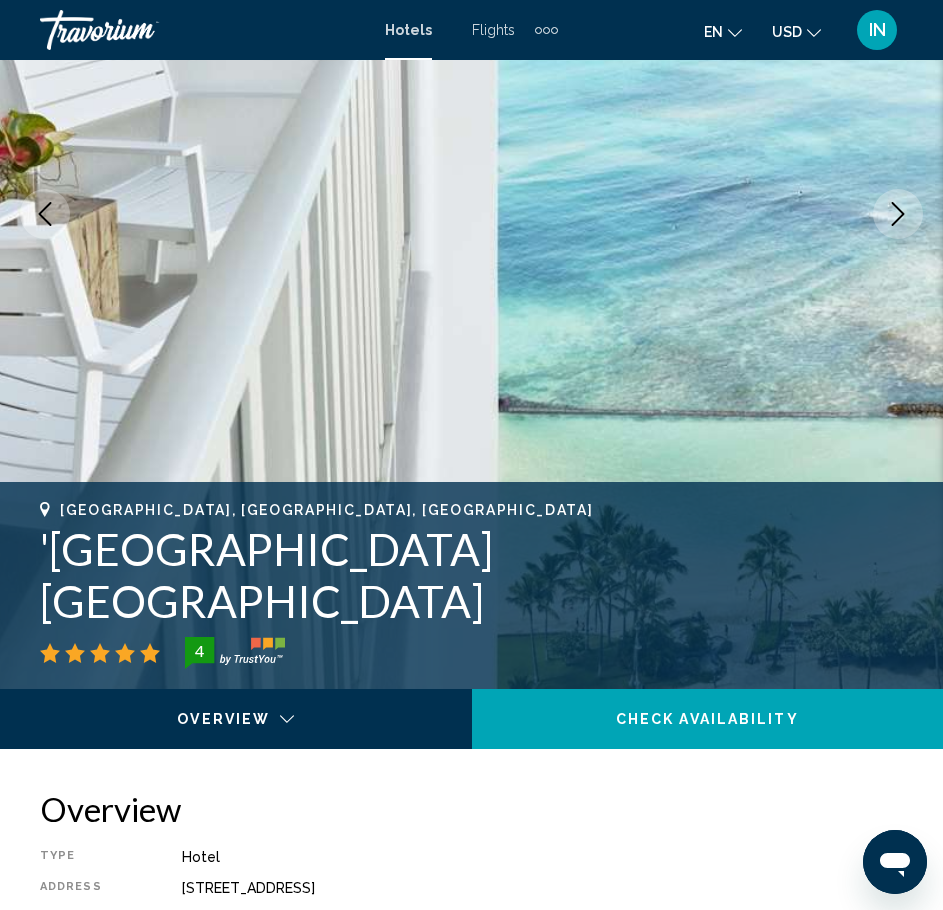 click at bounding box center [898, 214] 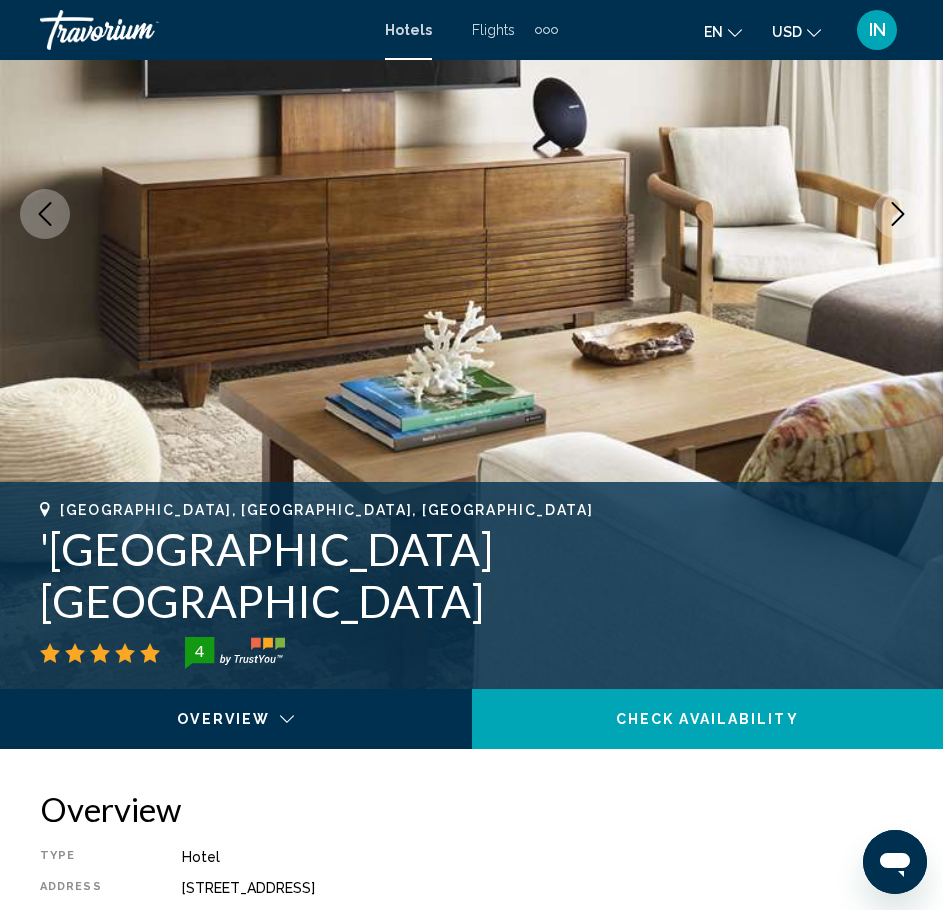 click at bounding box center [898, 214] 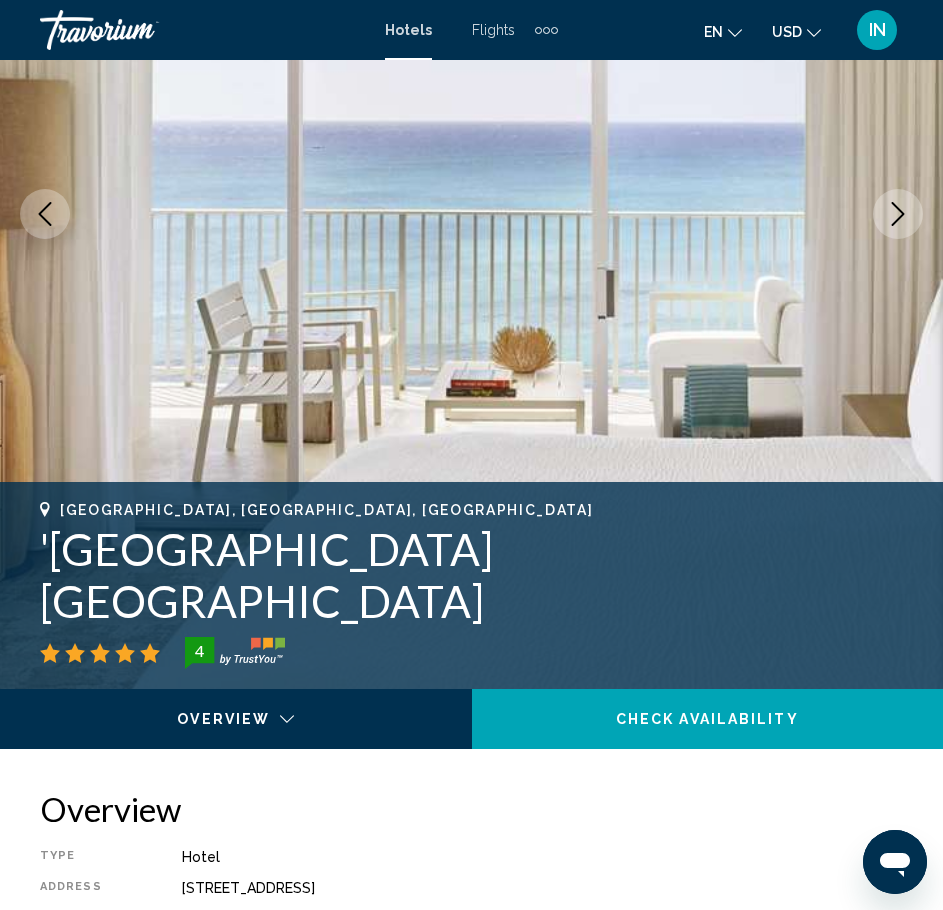 click on "Hotels" at bounding box center [408, 30] 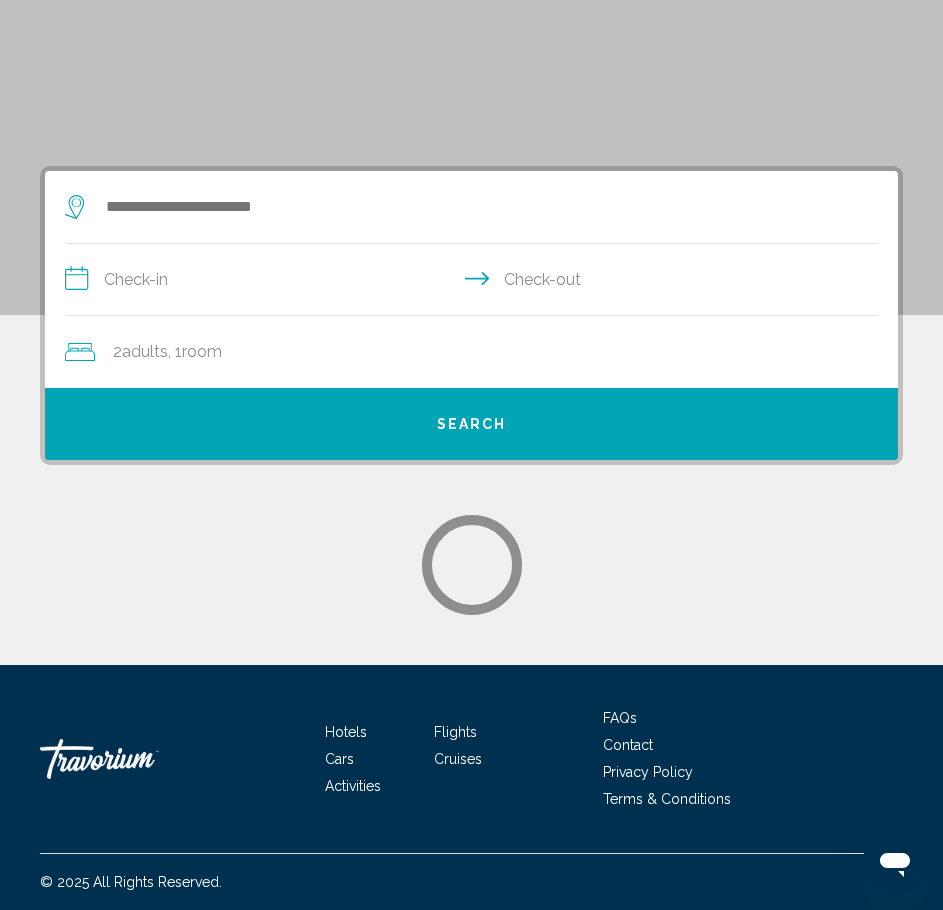 scroll, scrollTop: 0, scrollLeft: 0, axis: both 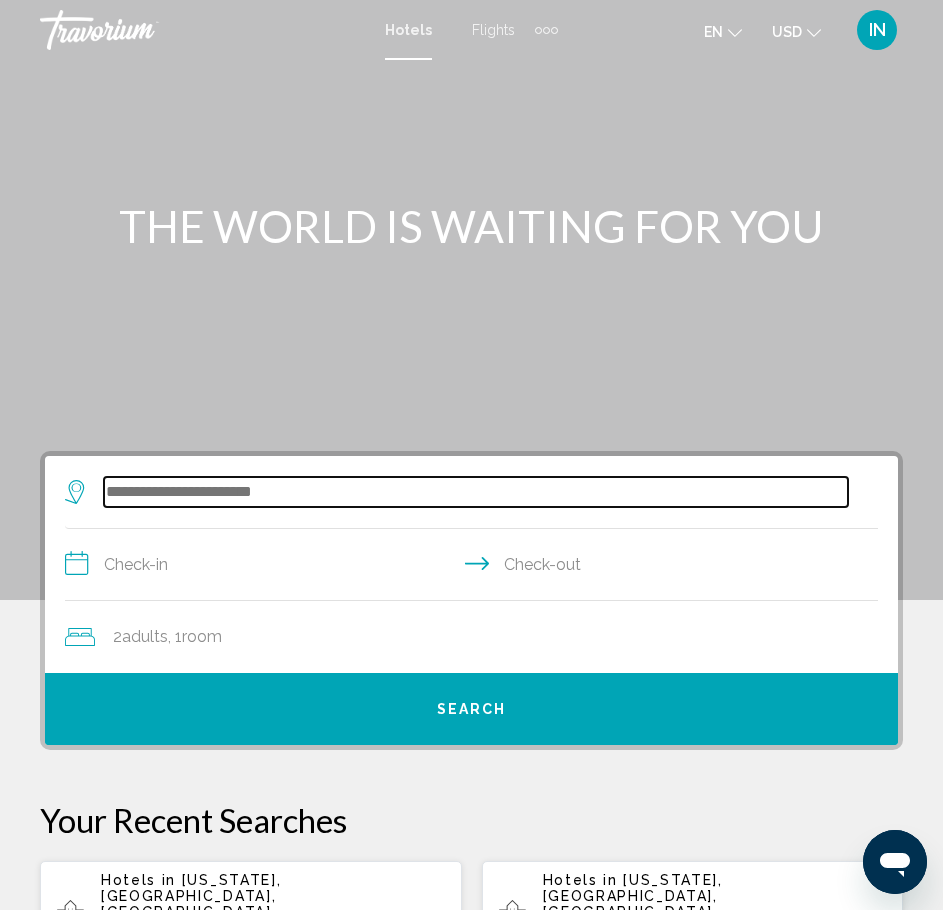click at bounding box center (476, 492) 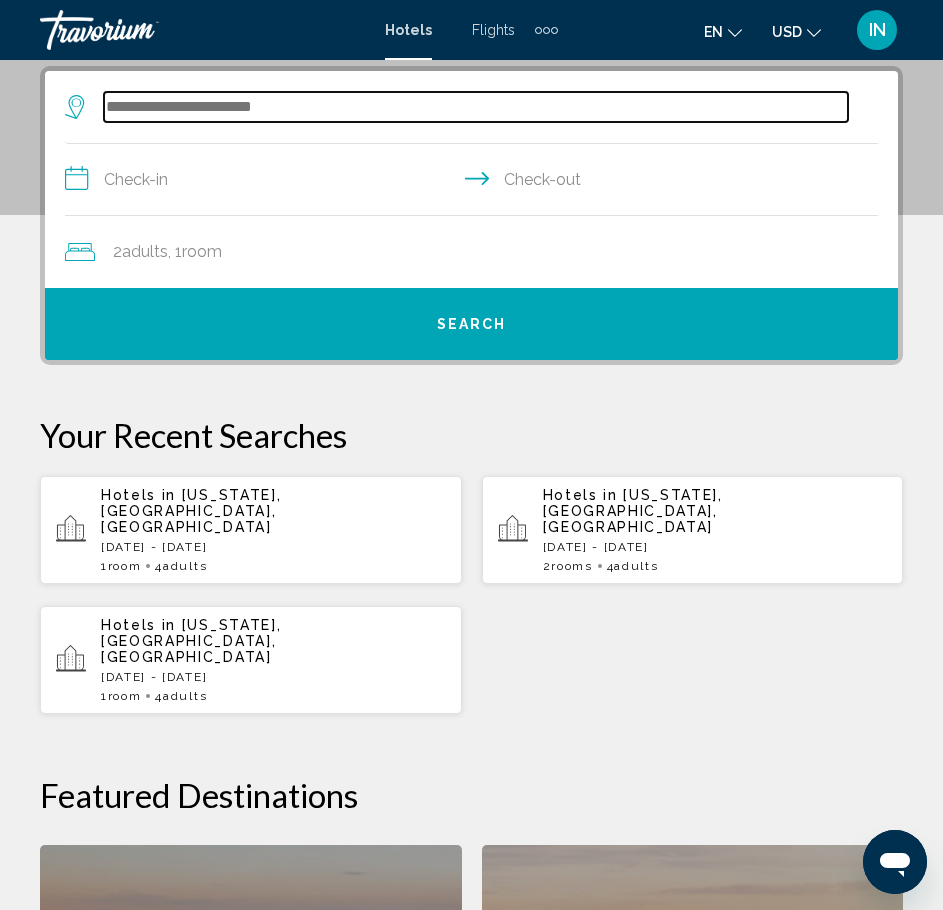 scroll, scrollTop: 386, scrollLeft: 0, axis: vertical 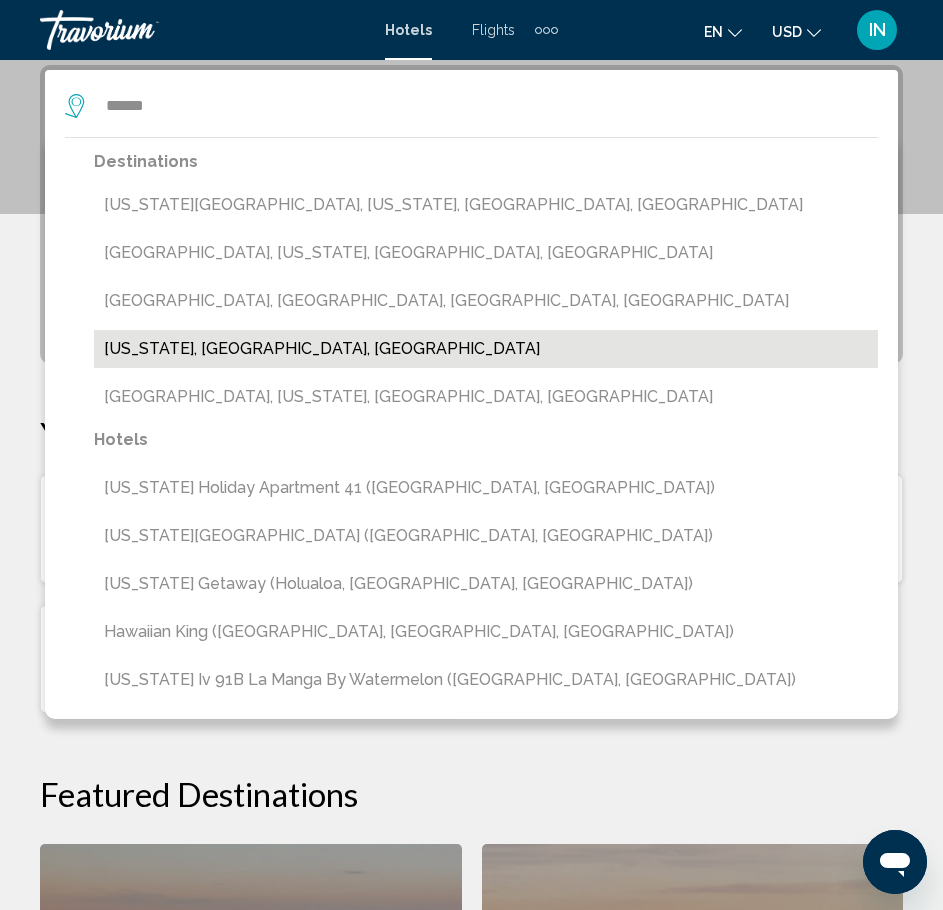 click on "[US_STATE], [GEOGRAPHIC_DATA], [GEOGRAPHIC_DATA]" at bounding box center (486, 349) 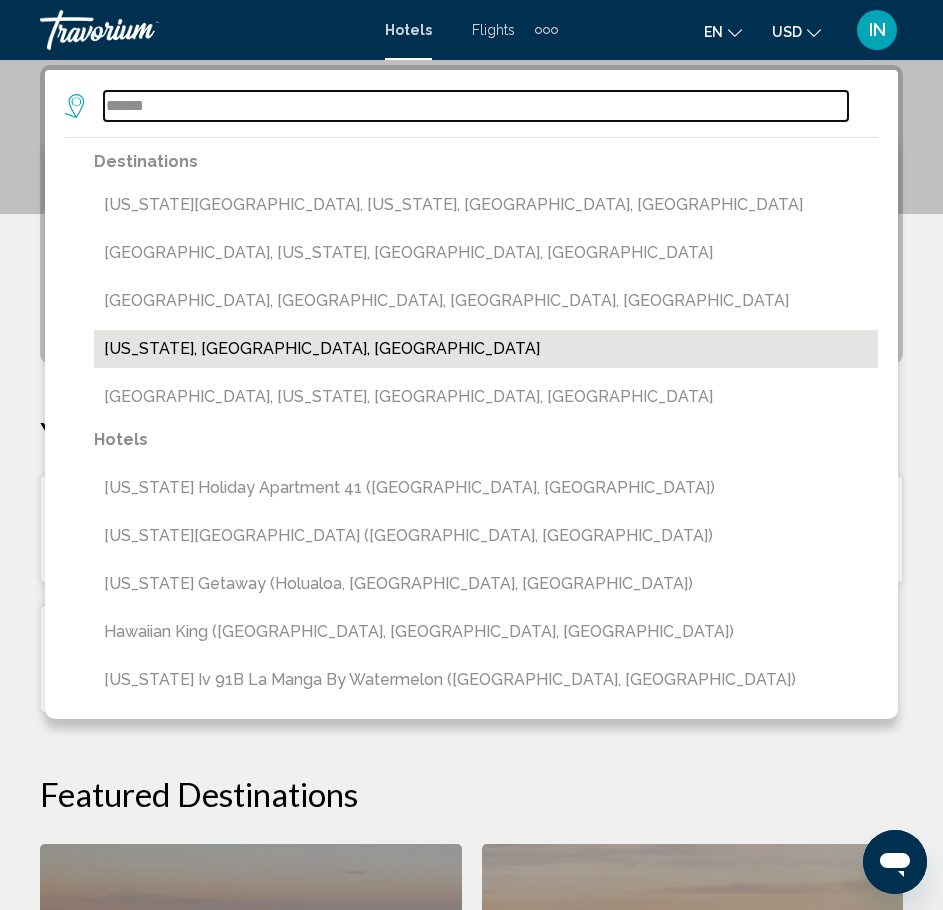type on "**********" 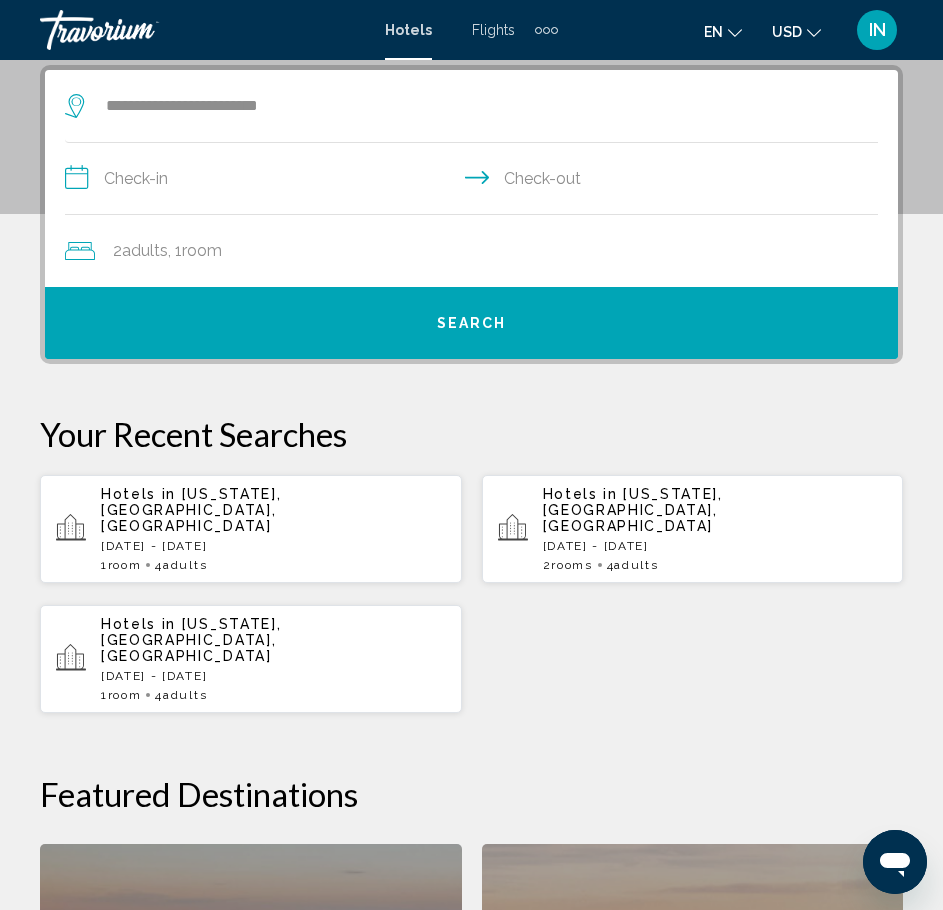 click on "**********" at bounding box center [475, 181] 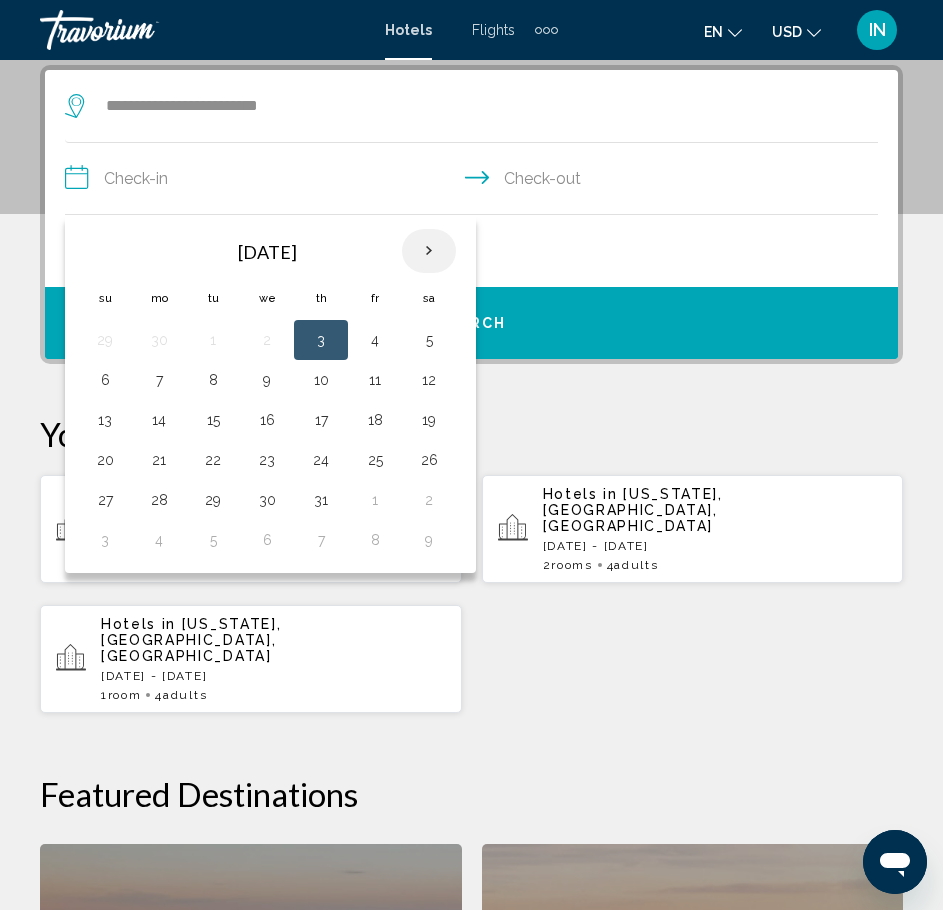 click at bounding box center (429, 251) 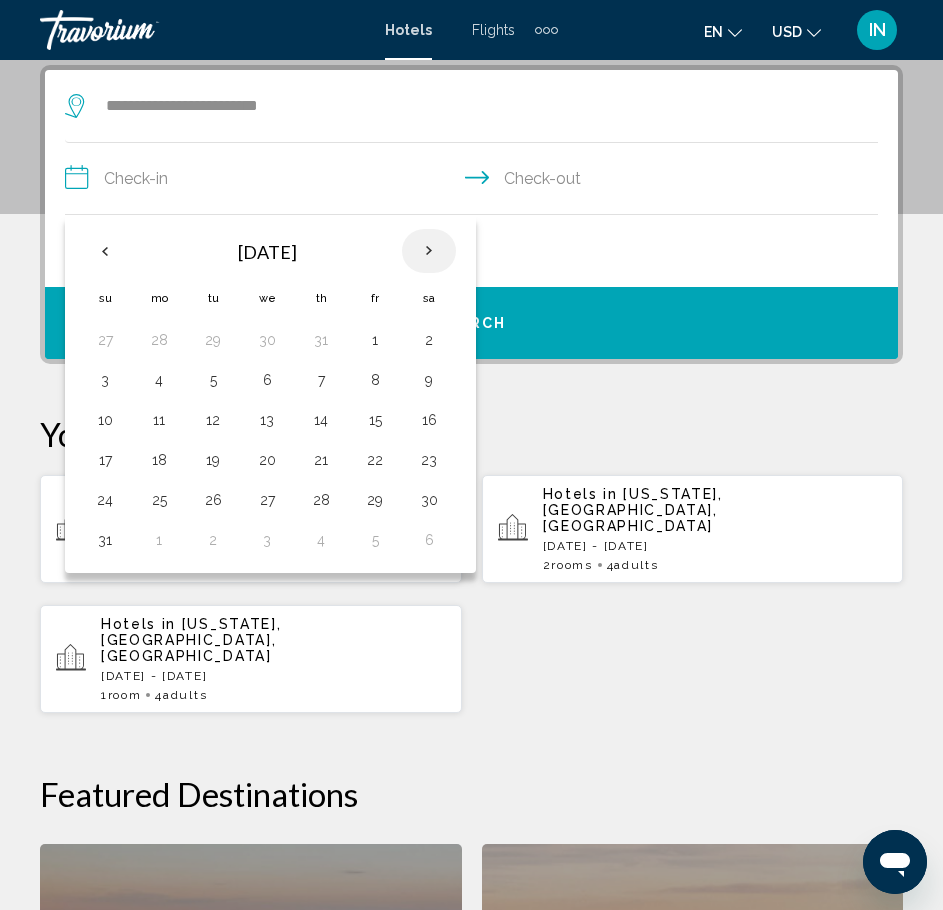 click at bounding box center (429, 251) 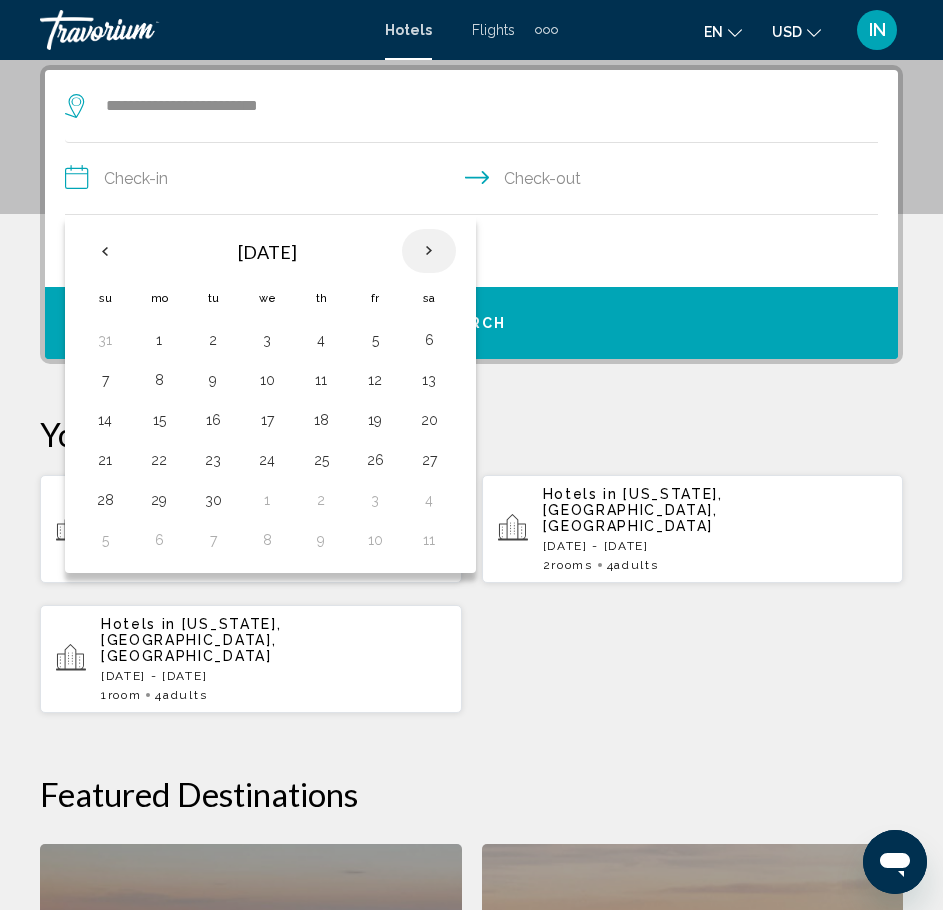 click at bounding box center (429, 251) 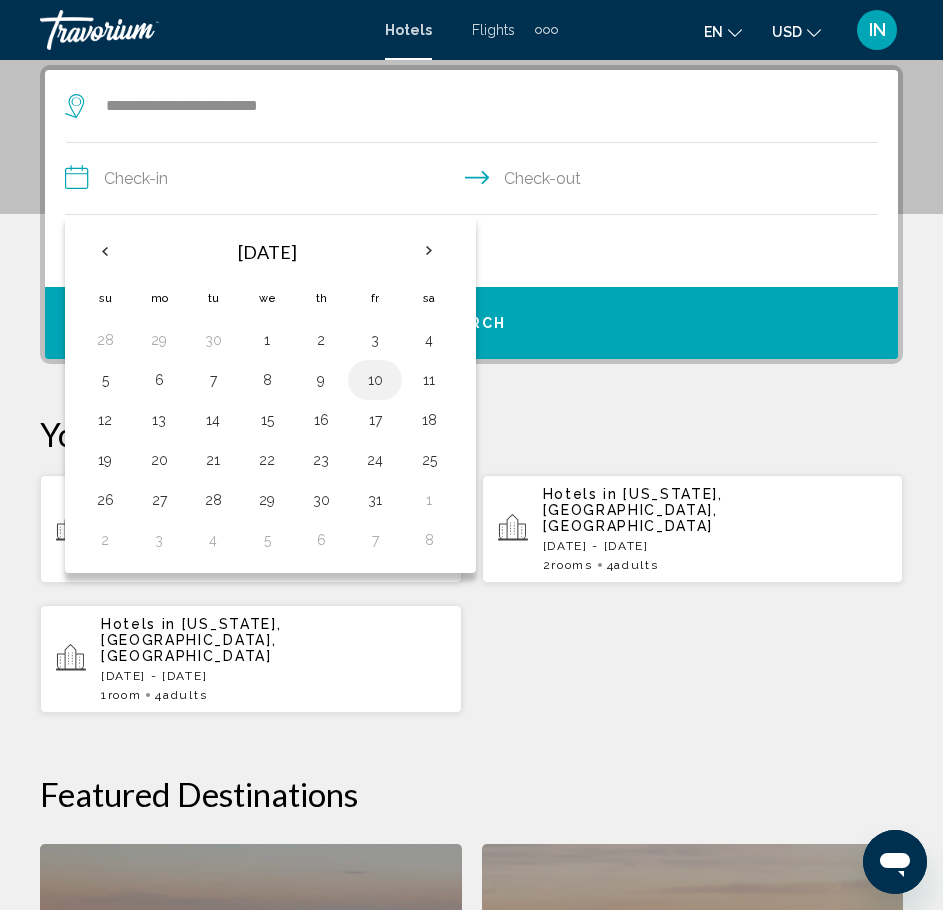 click on "10" at bounding box center (375, 380) 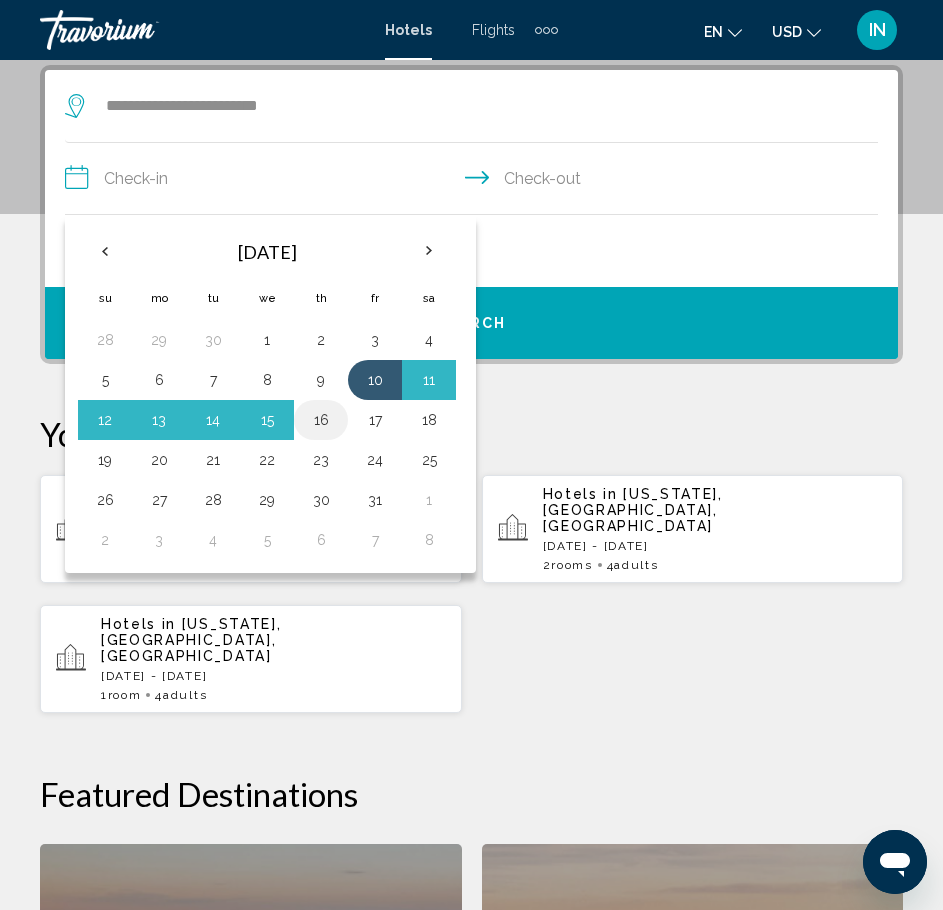 click on "16" at bounding box center (321, 420) 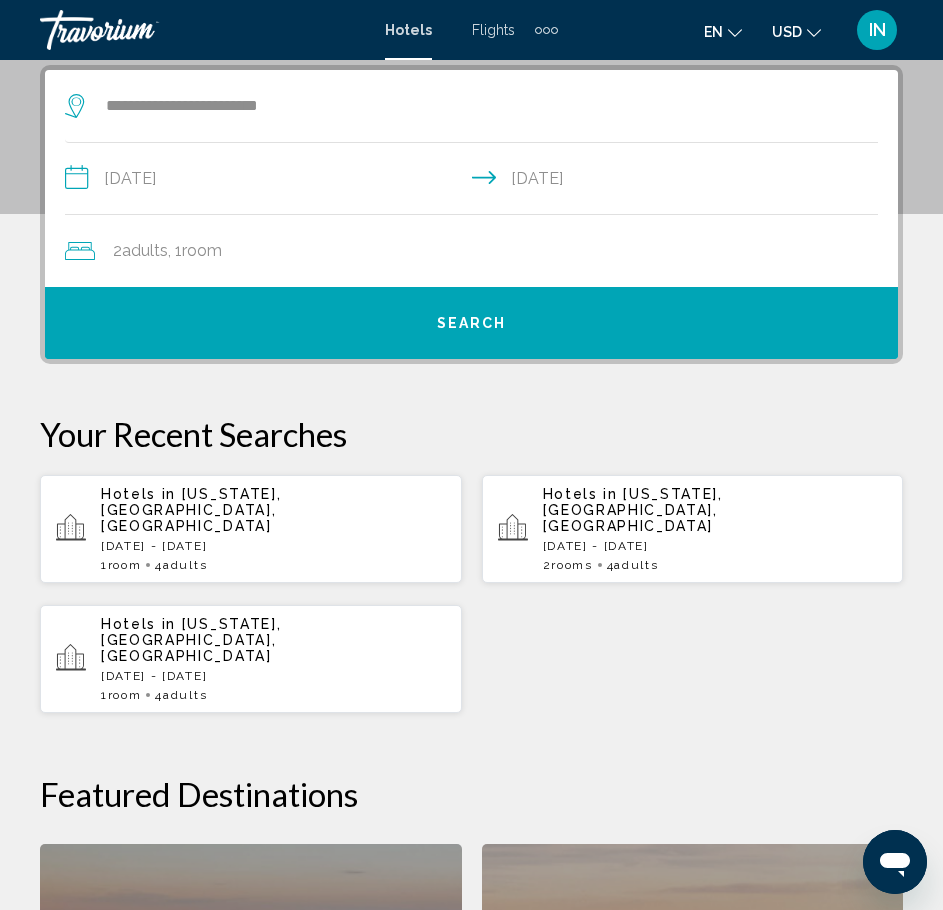 click on ", 1  Room rooms" 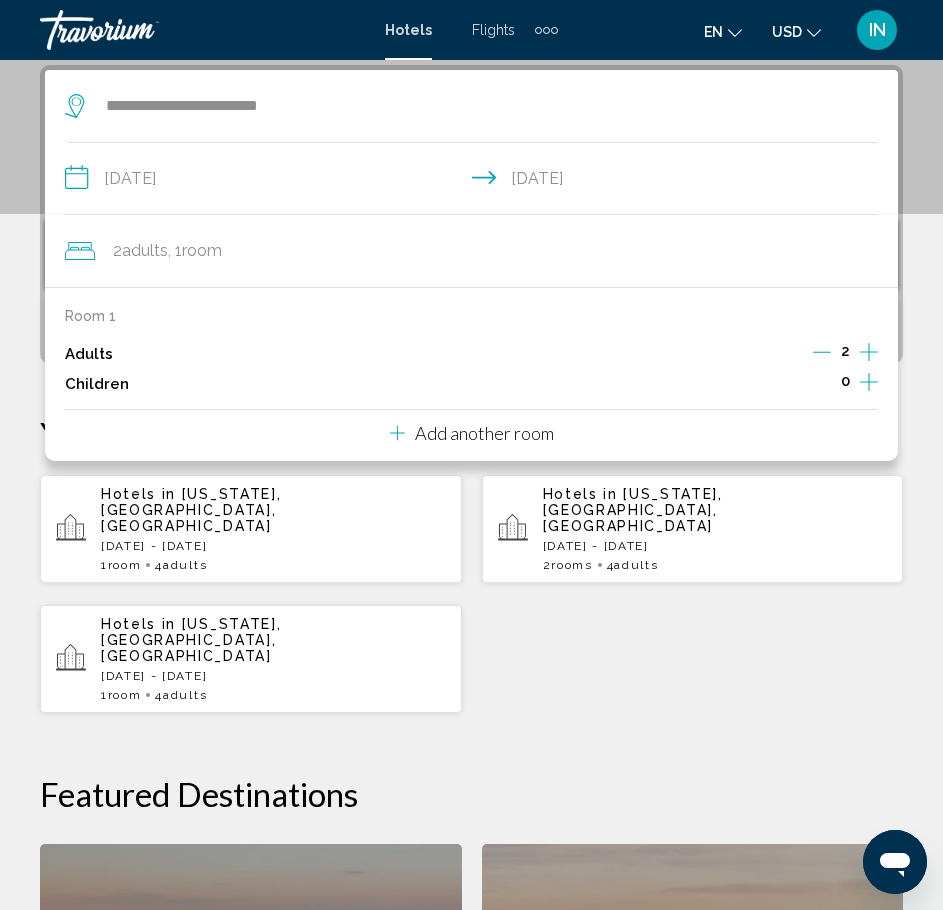 click 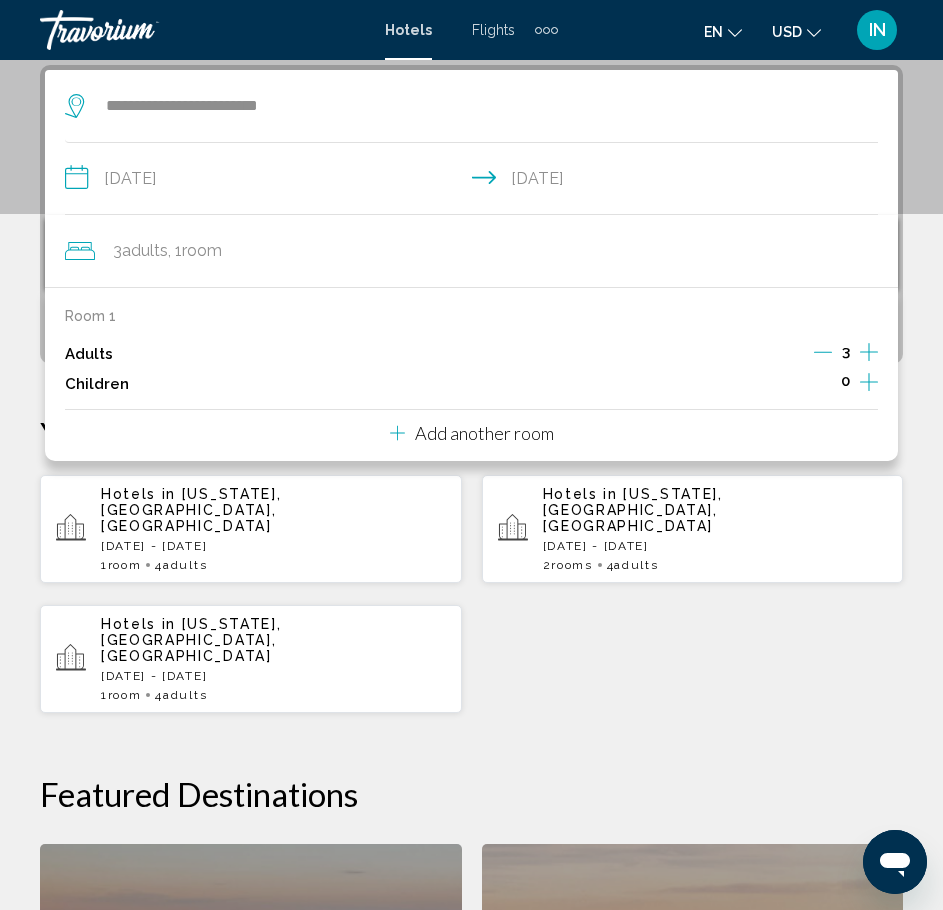 click 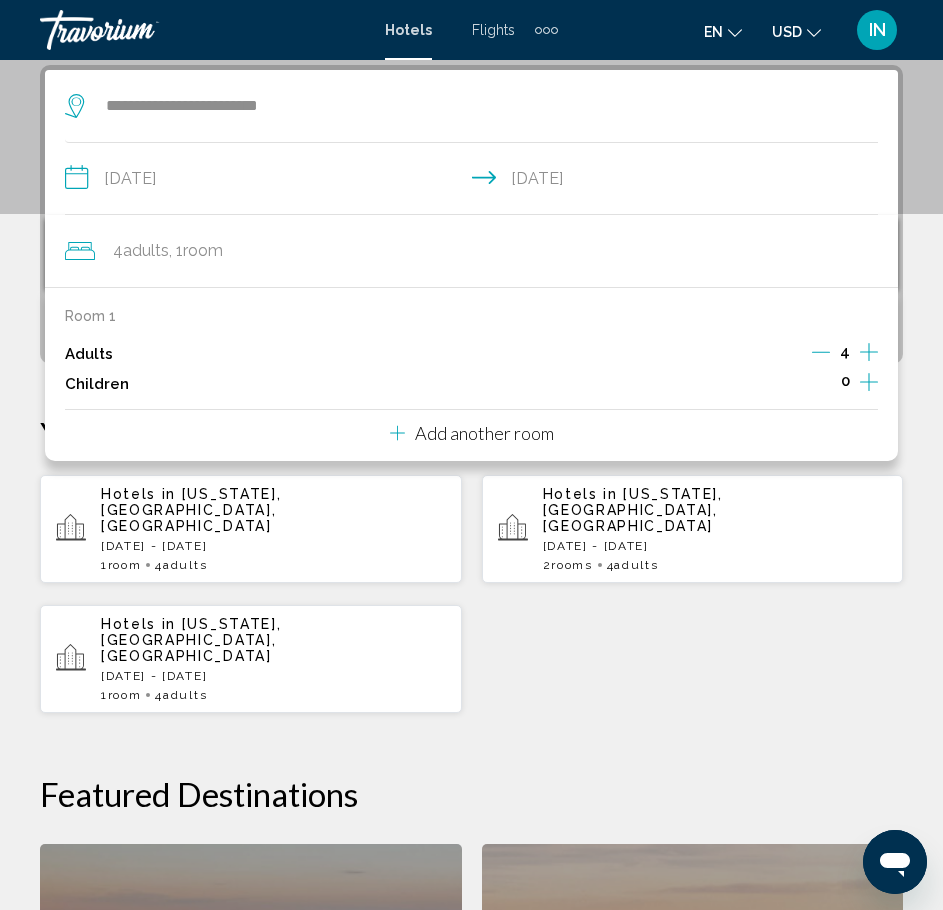 click on "Hotels in    [US_STATE], [GEOGRAPHIC_DATA], [GEOGRAPHIC_DATA]  [DATE] - [DATE]  1  Room rooms 4  Adult Adults
Hotels in    [US_STATE], [GEOGRAPHIC_DATA], [GEOGRAPHIC_DATA][DATE] - [DATE]  2  Room rooms 4  Adult Adults" at bounding box center (471, 594) 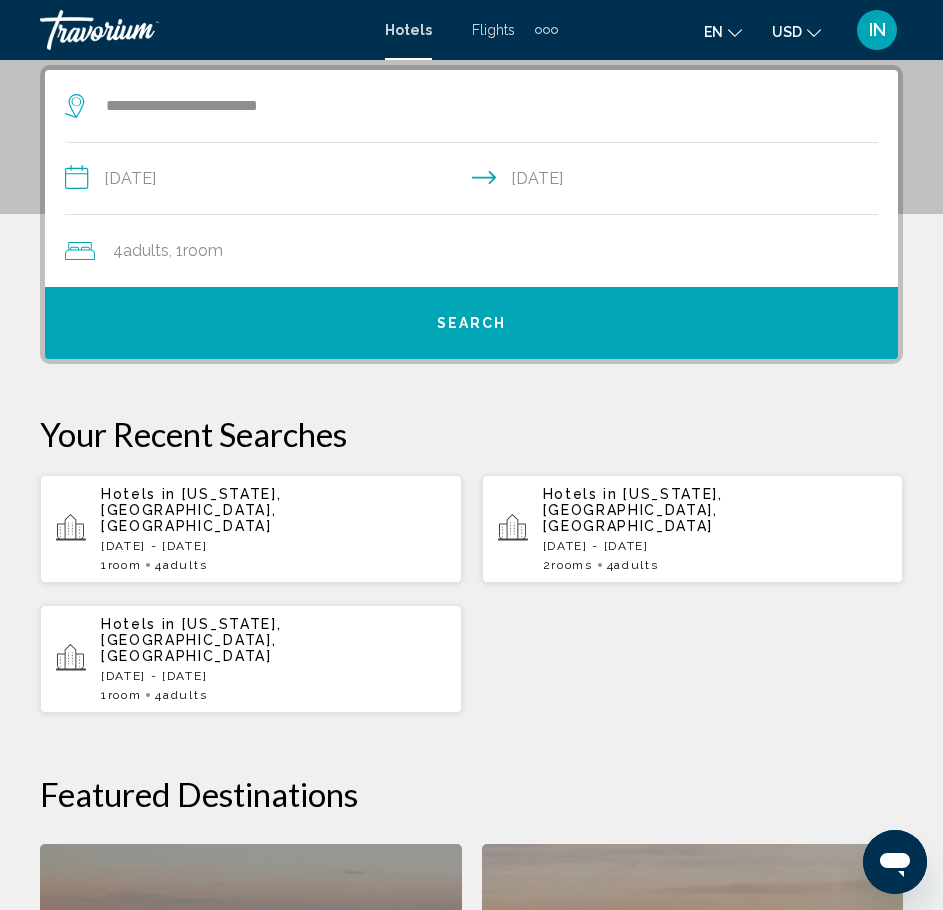 click on "Search" at bounding box center [471, 323] 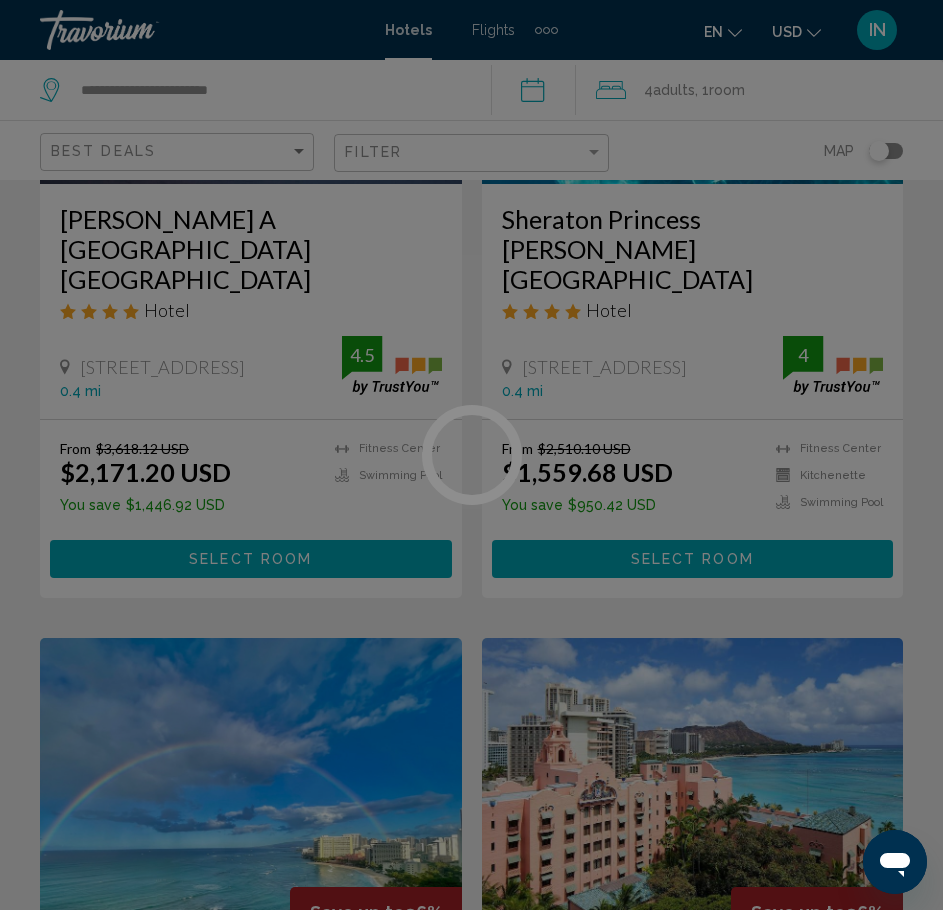 scroll, scrollTop: 0, scrollLeft: 0, axis: both 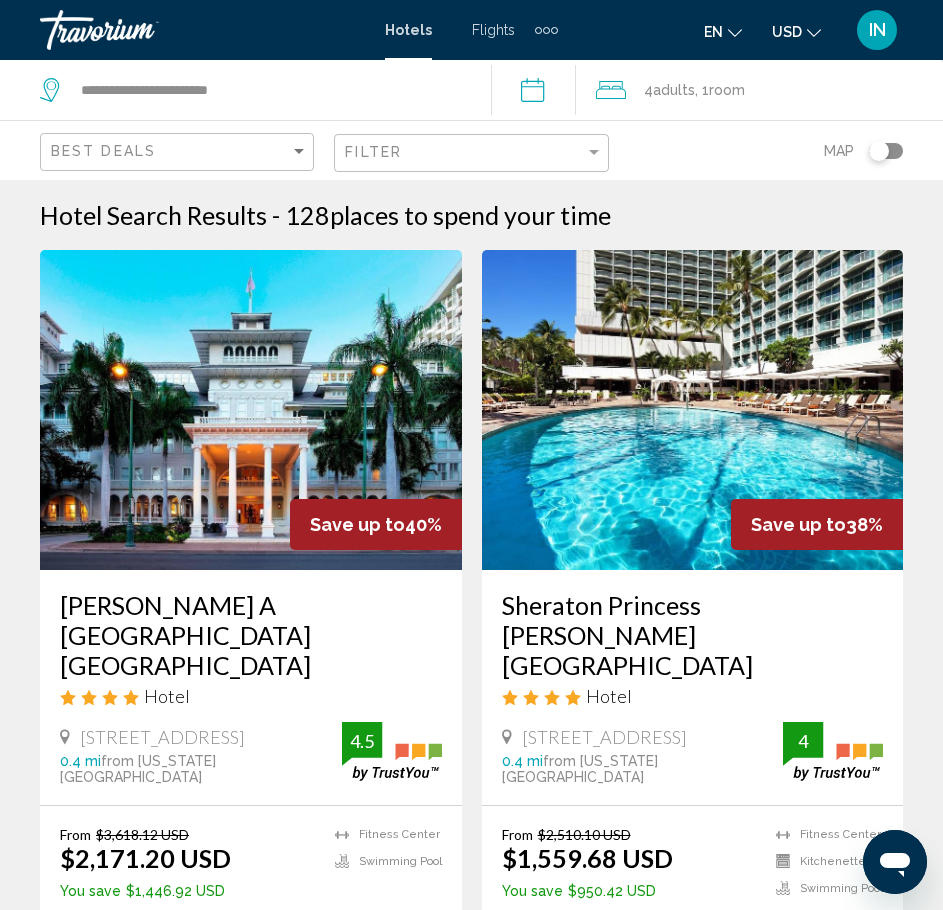click 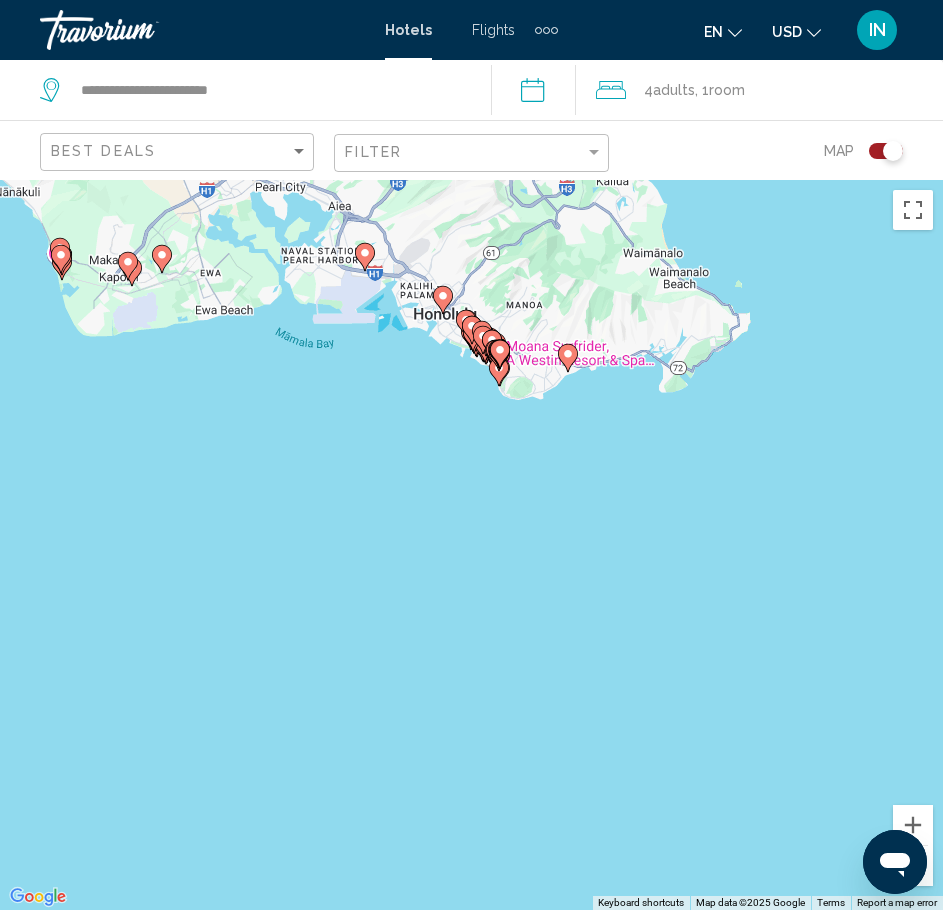 drag, startPoint x: 628, startPoint y: 776, endPoint x: 462, endPoint y: 342, distance: 464.66333 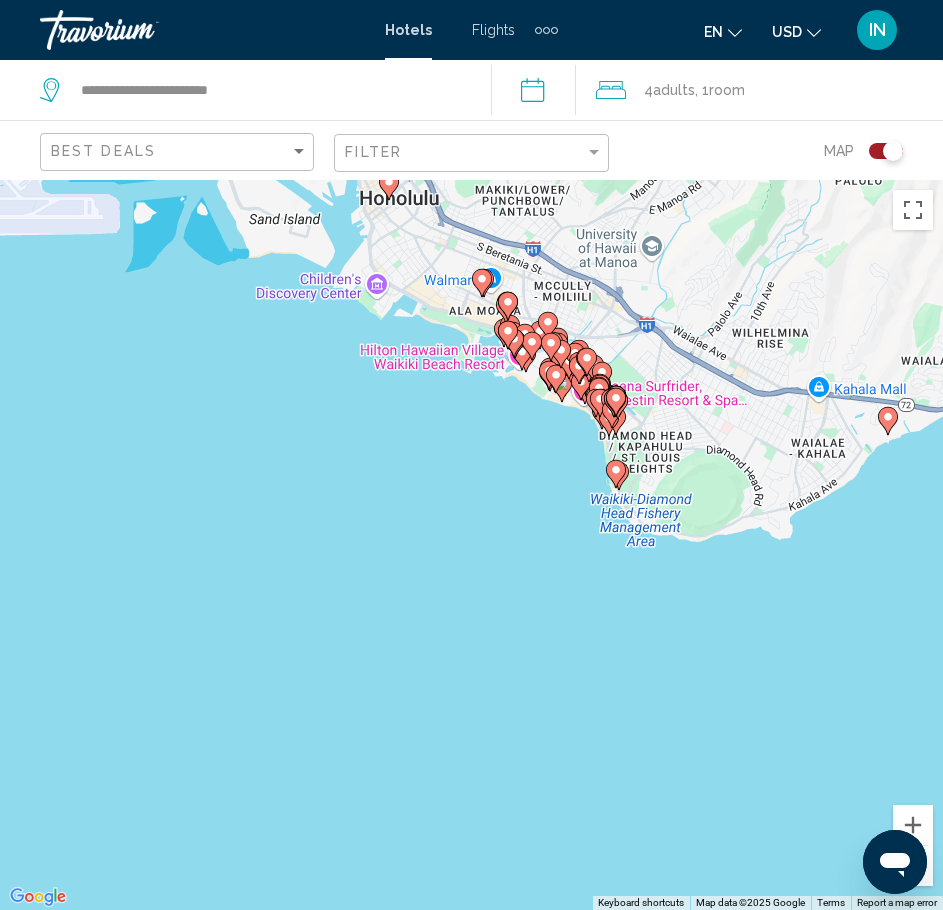 drag, startPoint x: 567, startPoint y: 507, endPoint x: 565, endPoint y: 475, distance: 32.06244 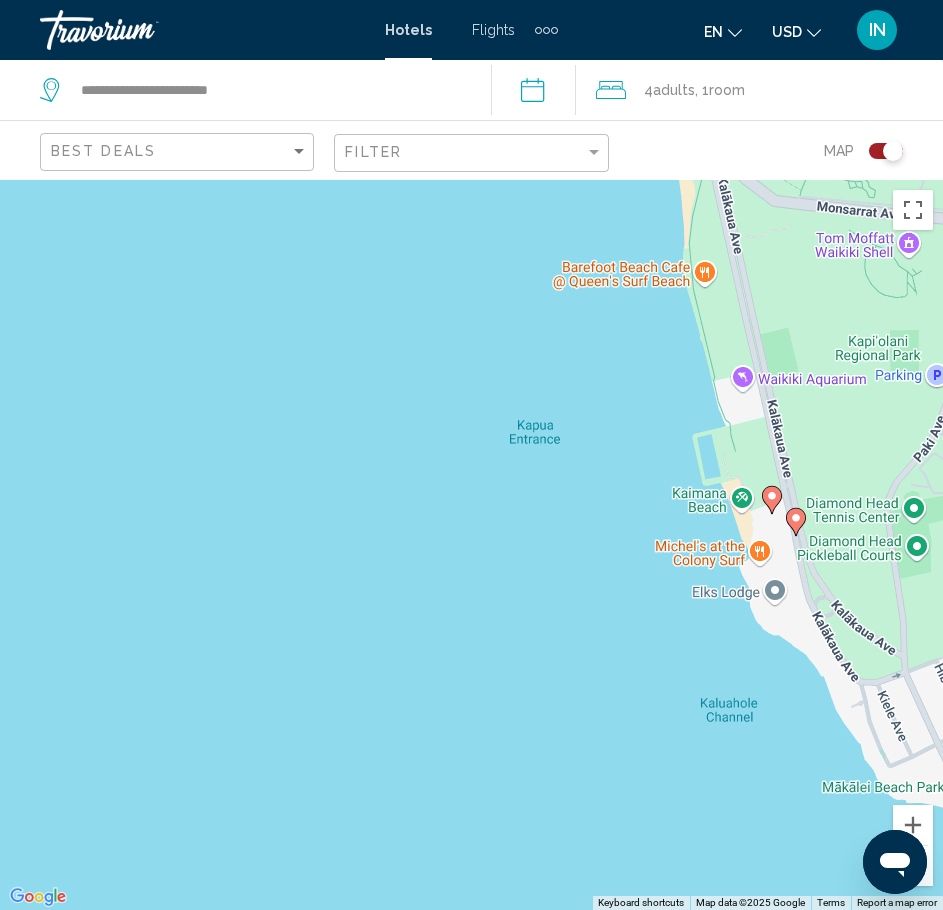 click 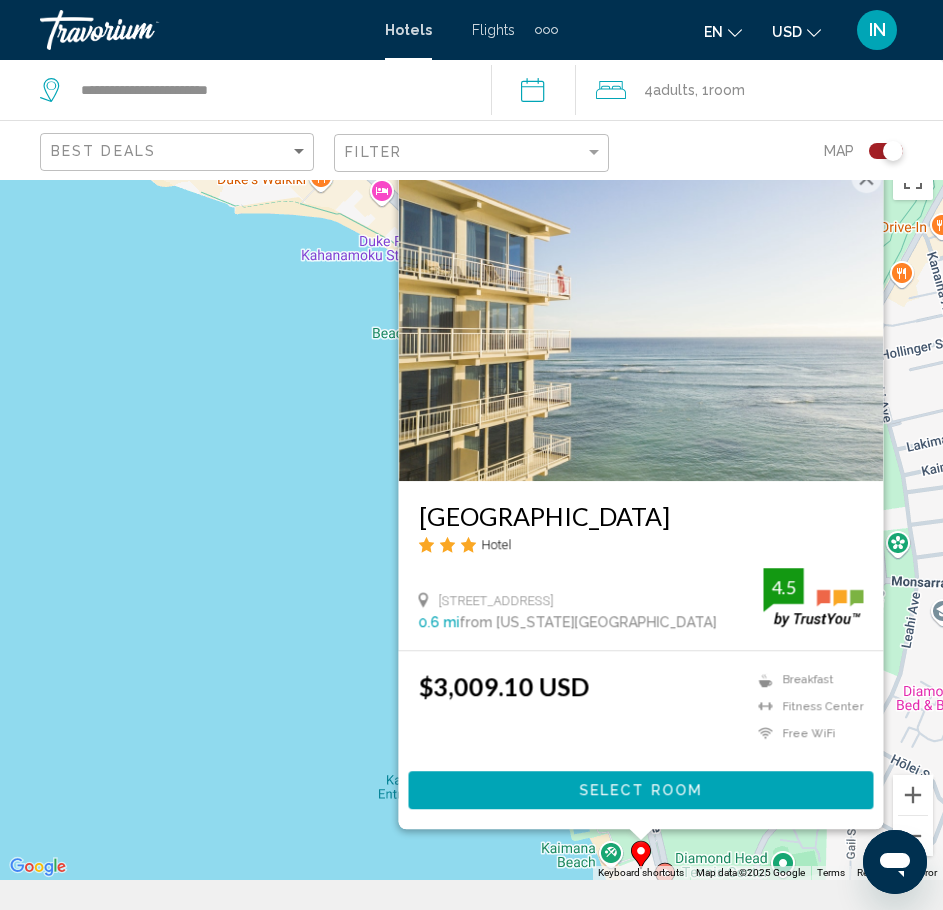 scroll, scrollTop: 0, scrollLeft: 0, axis: both 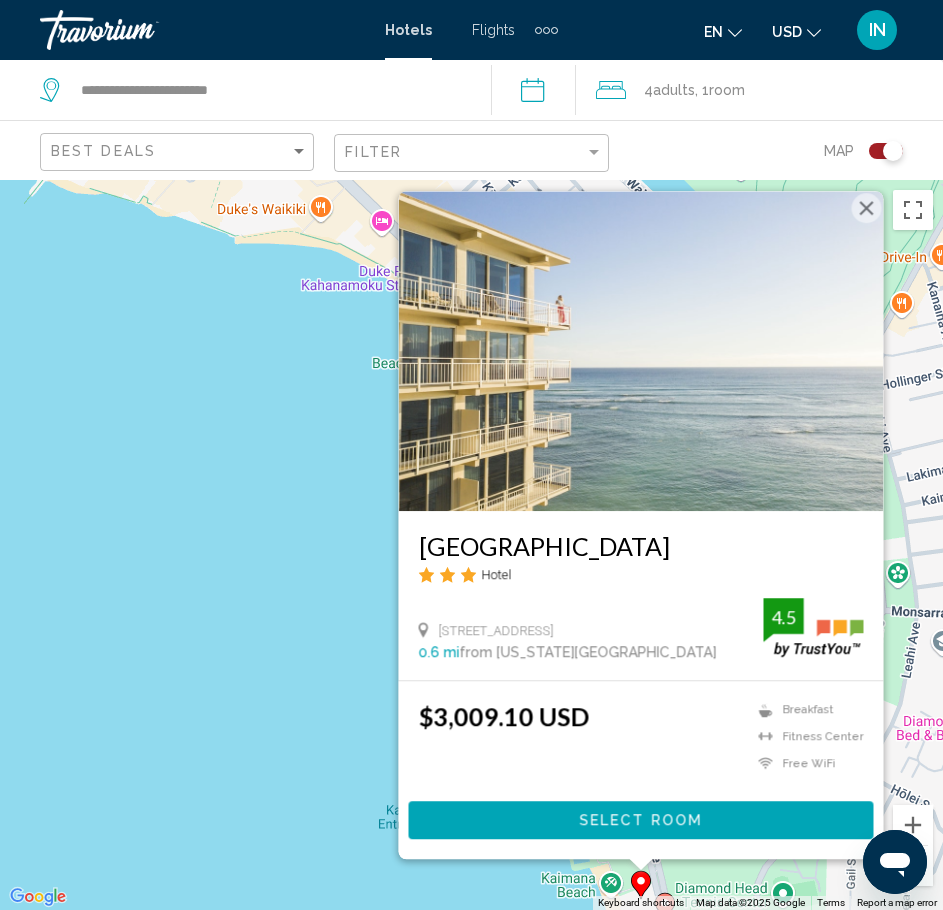 click at bounding box center [866, 208] 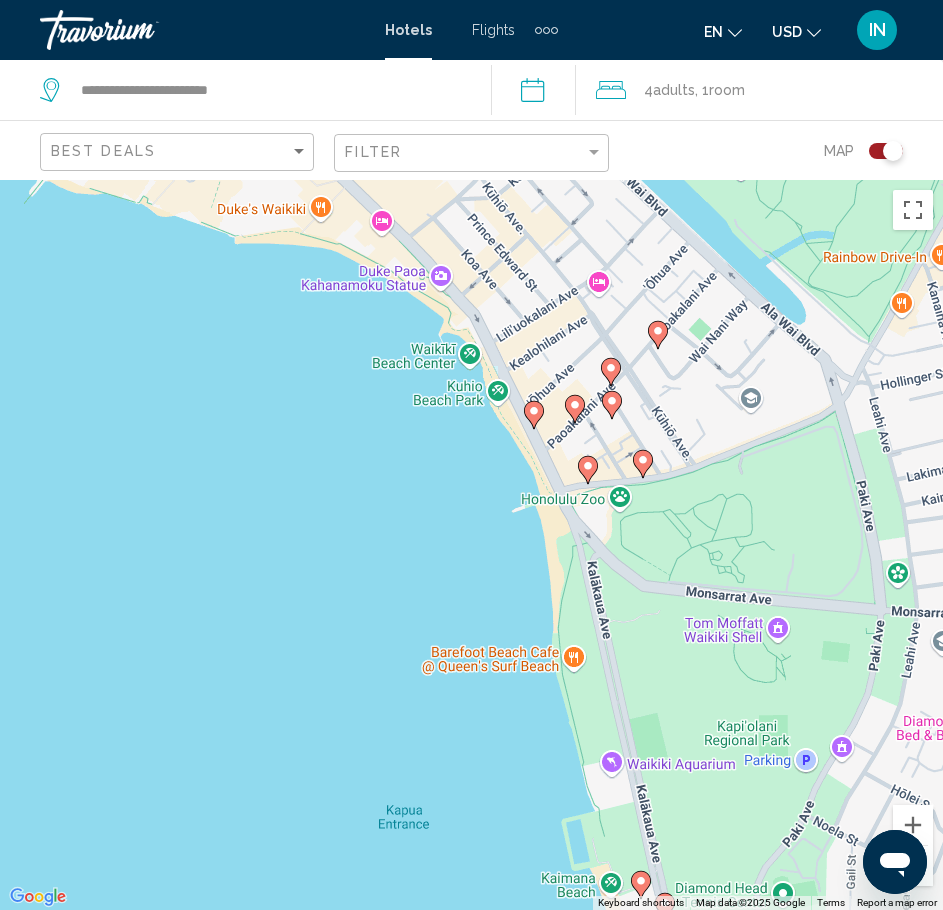 click 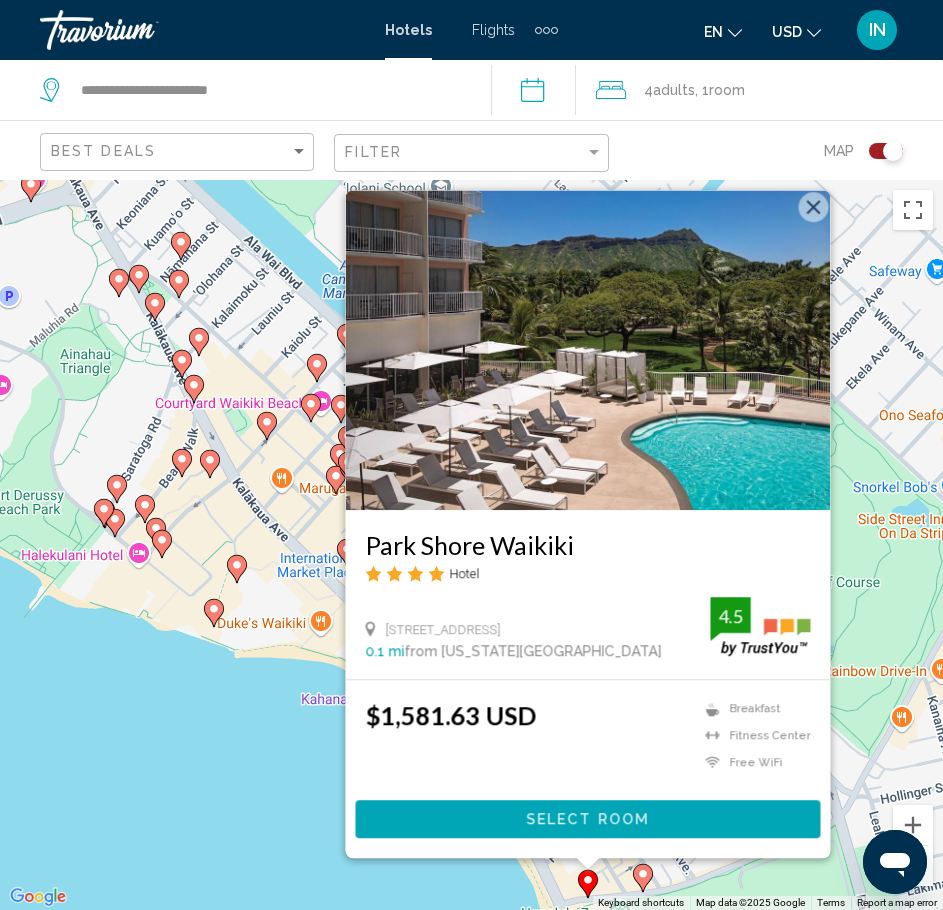click at bounding box center (813, 207) 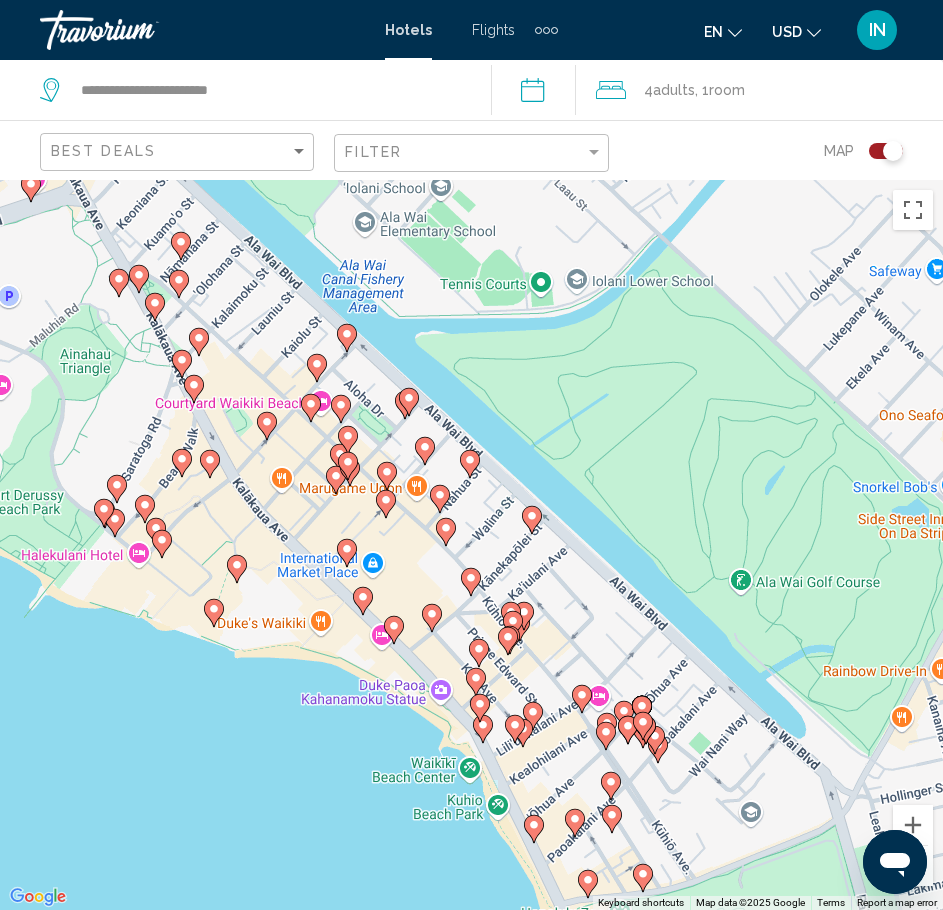 click at bounding box center (483, 729) 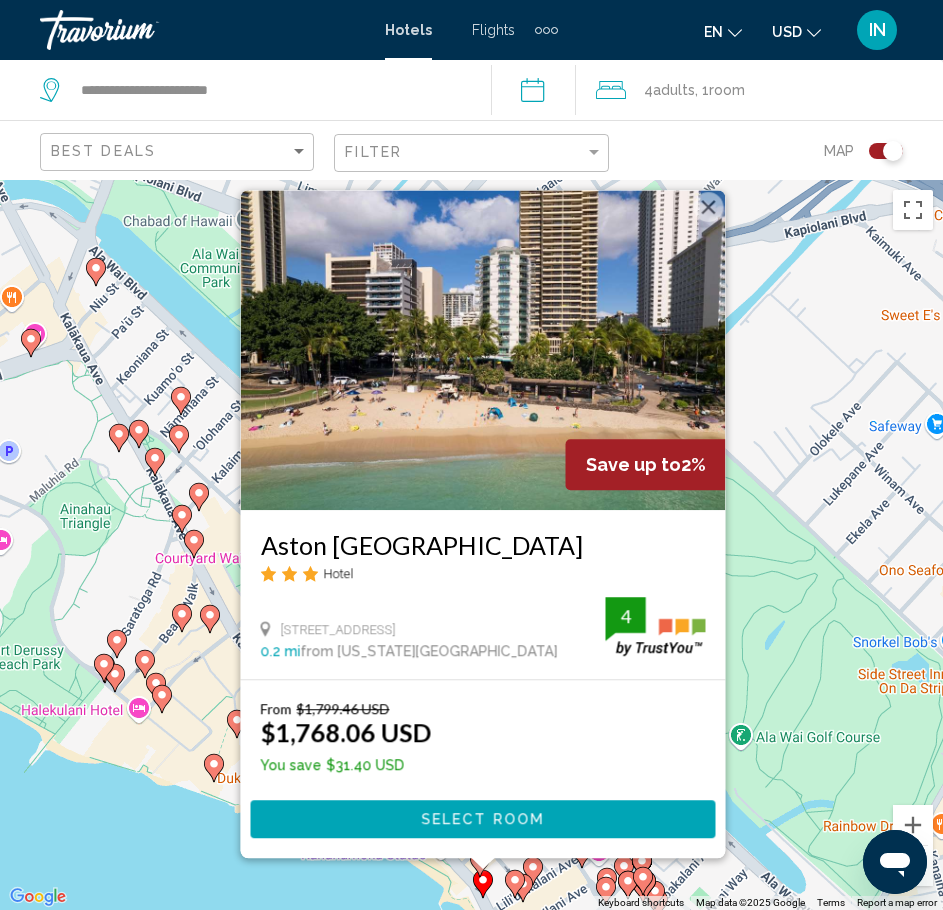 click at bounding box center (708, 207) 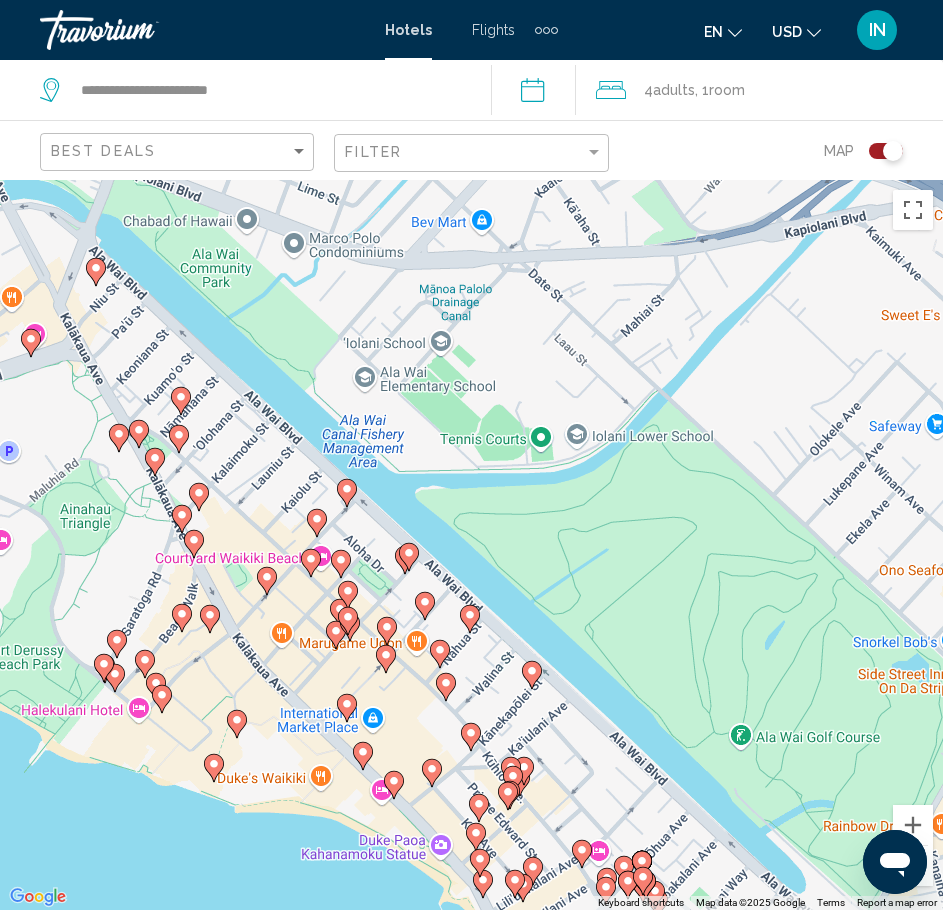 click at bounding box center [483, 884] 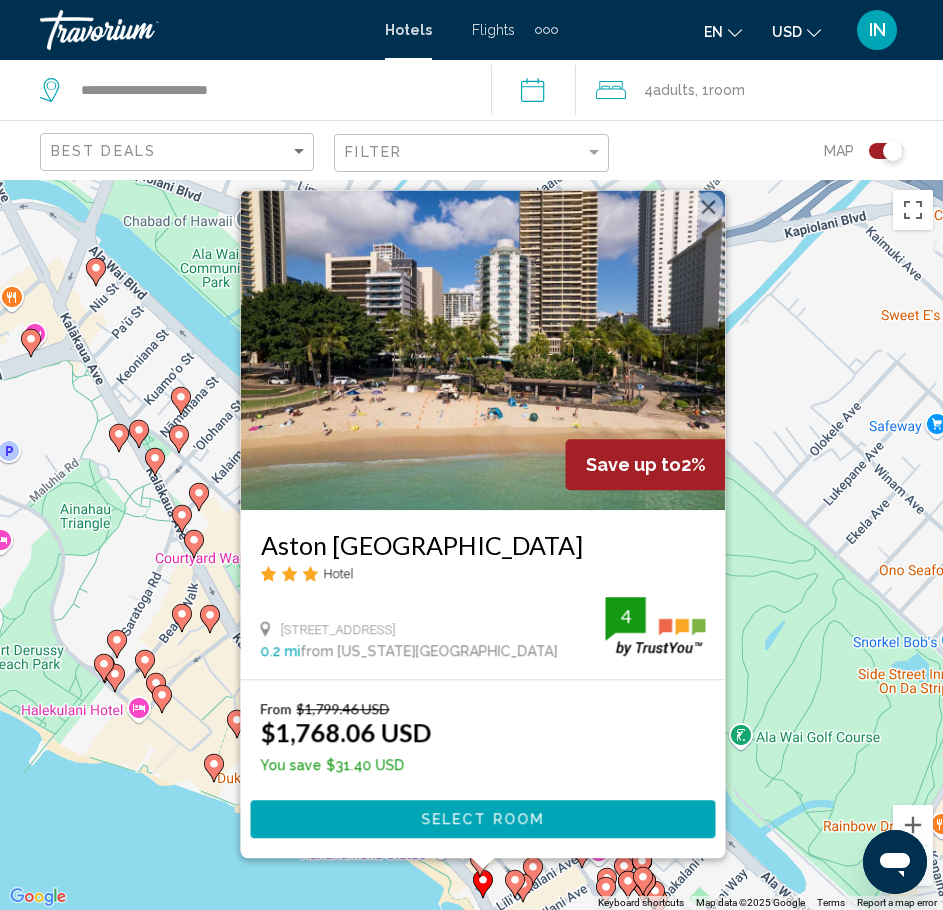 click at bounding box center (708, 207) 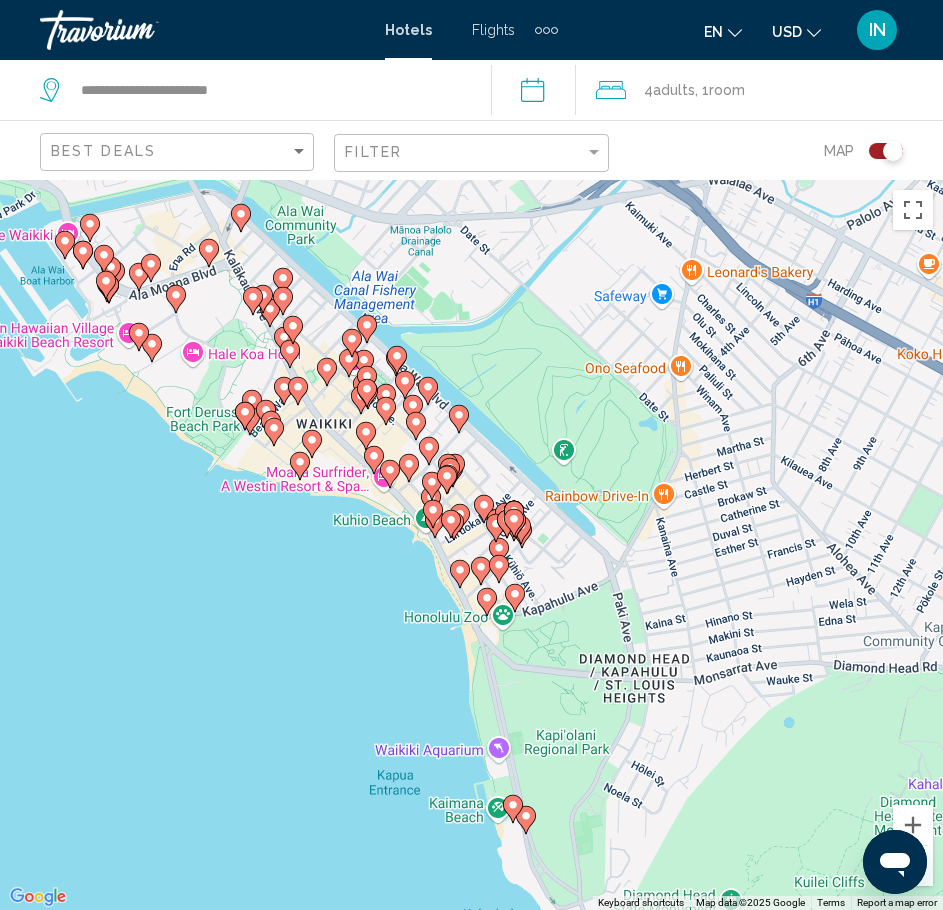 drag, startPoint x: 375, startPoint y: 695, endPoint x: 382, endPoint y: 469, distance: 226.10838 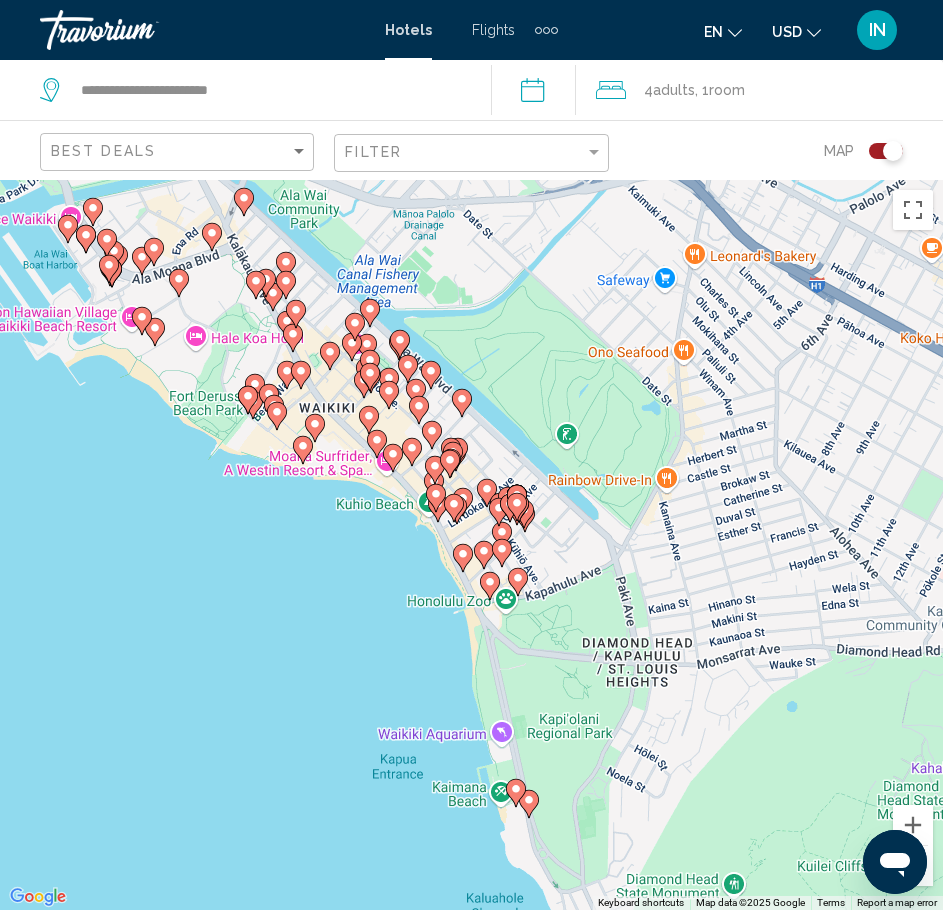 click 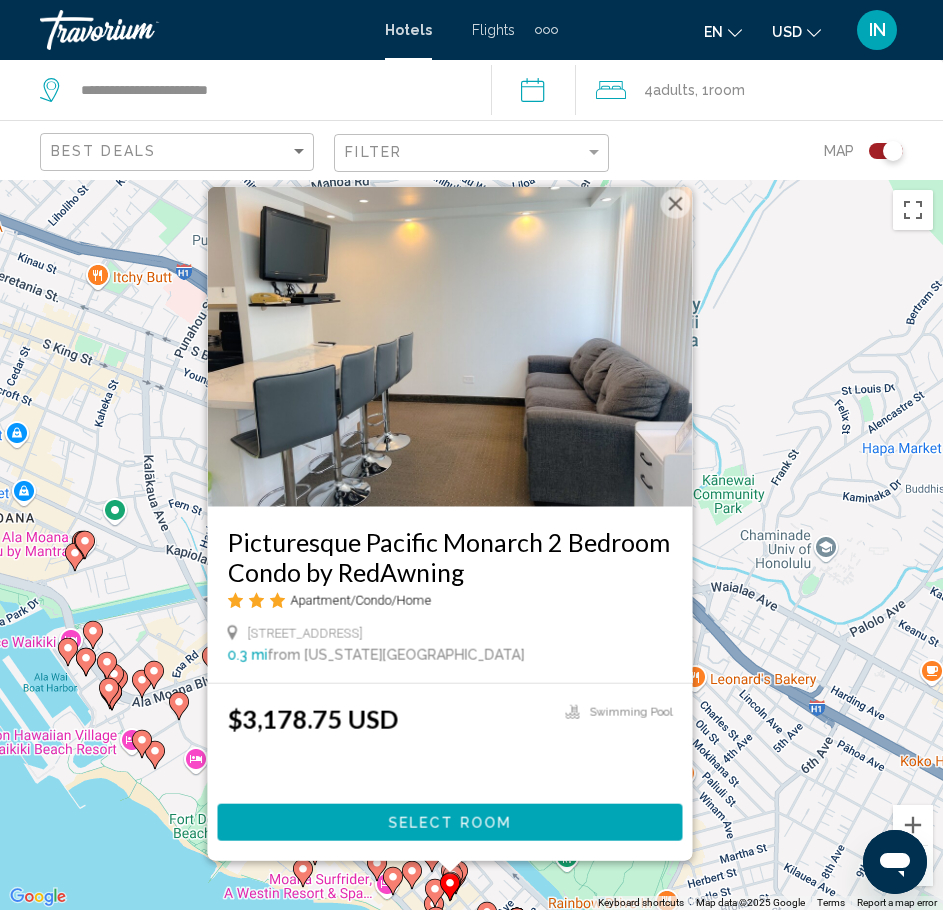 click at bounding box center [675, 204] 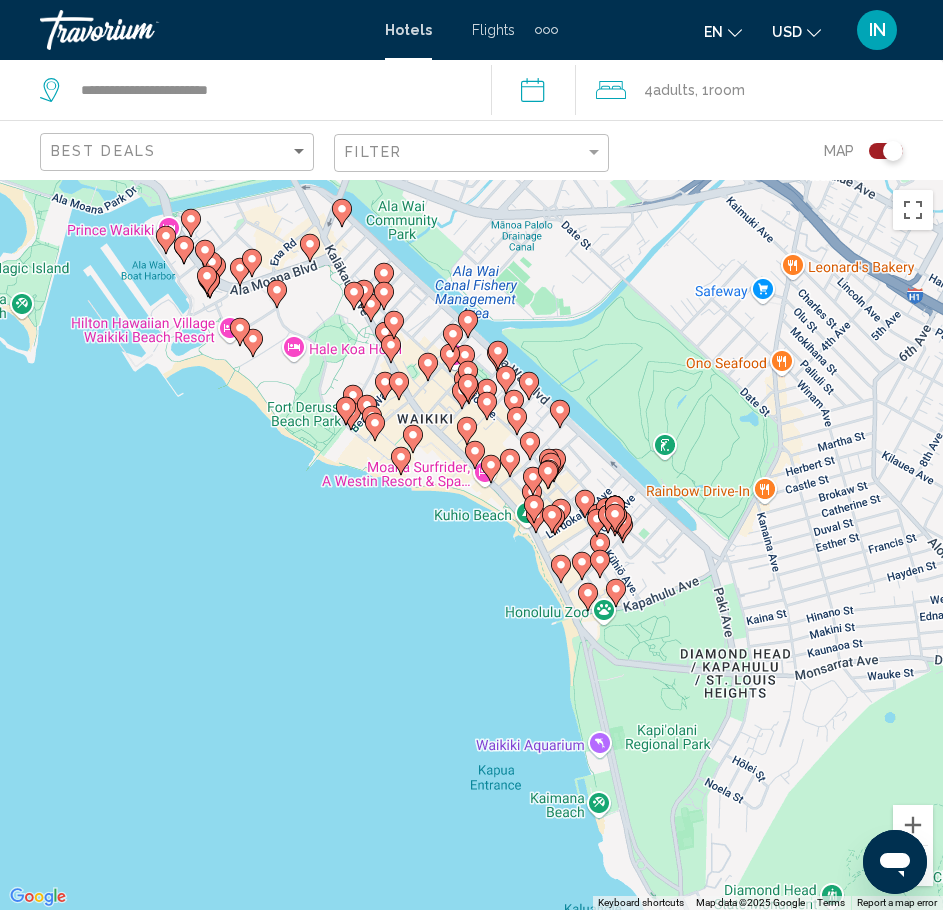 drag, startPoint x: 427, startPoint y: 797, endPoint x: 531, endPoint y: 339, distance: 469.65945 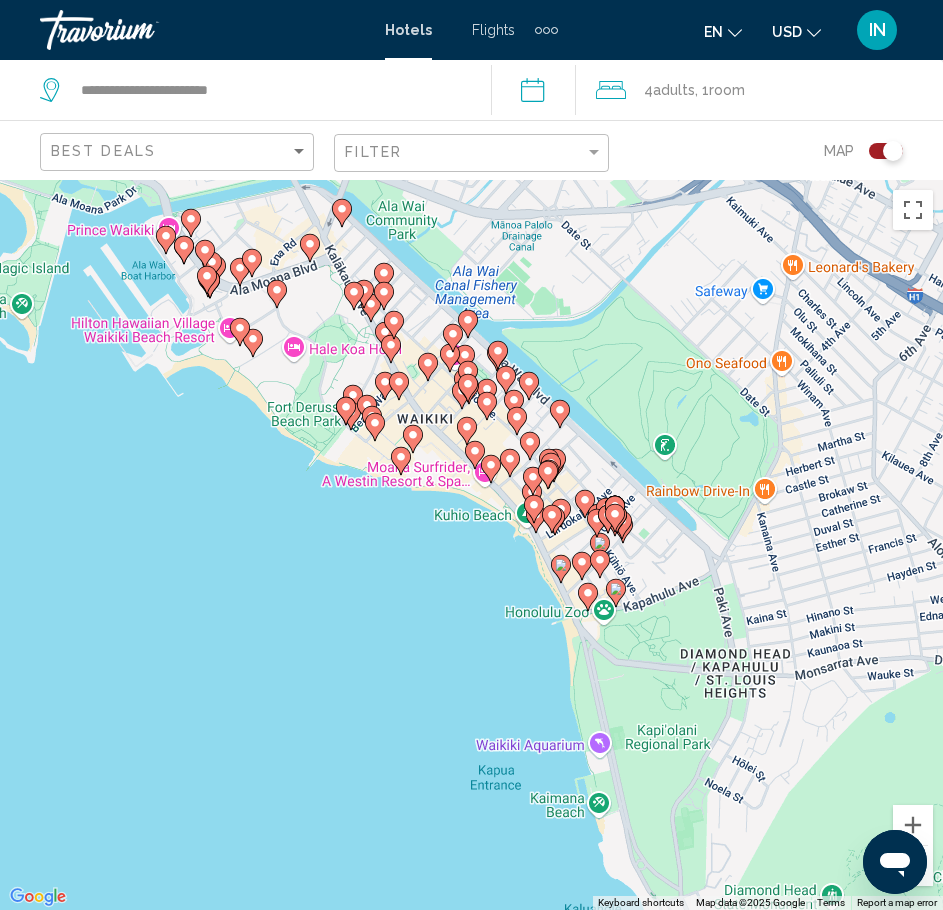 click 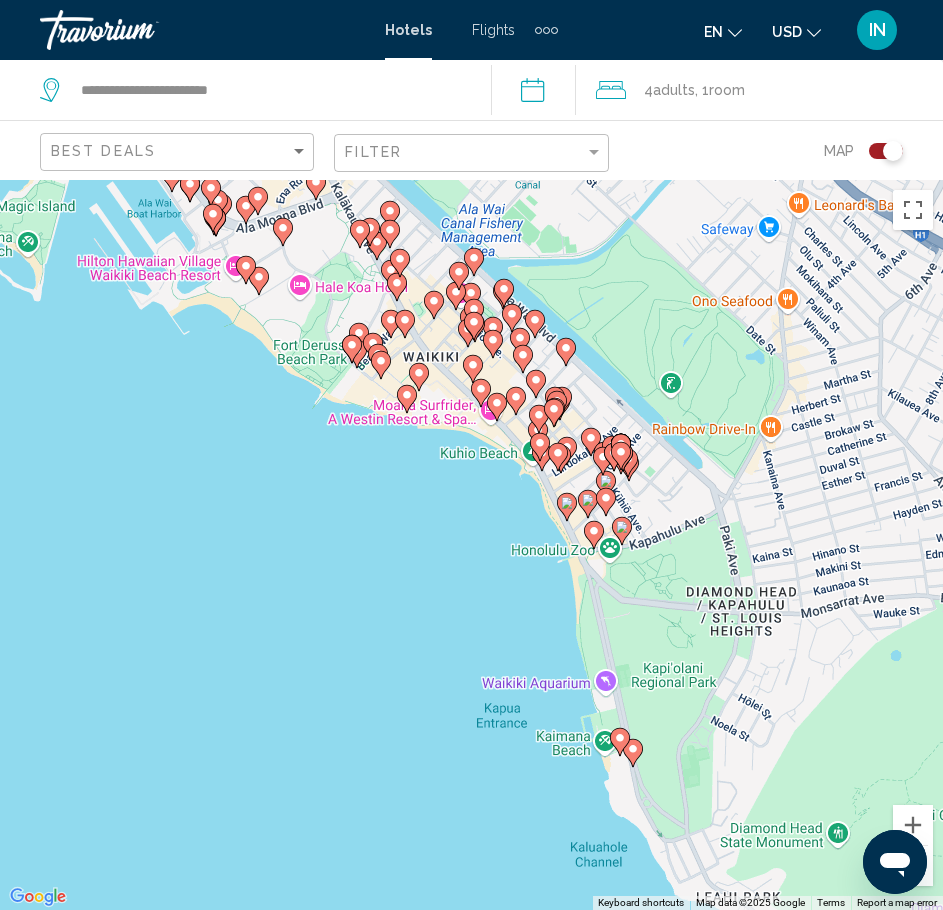 click 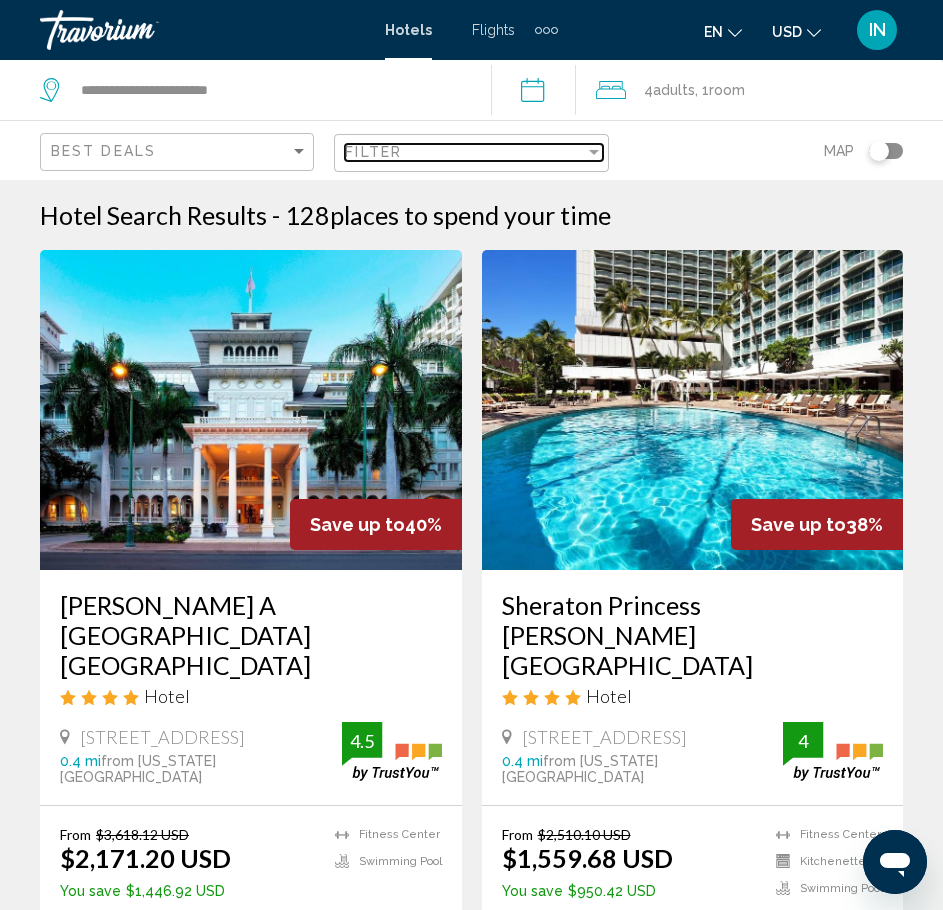 click on "Filter" at bounding box center [464, 152] 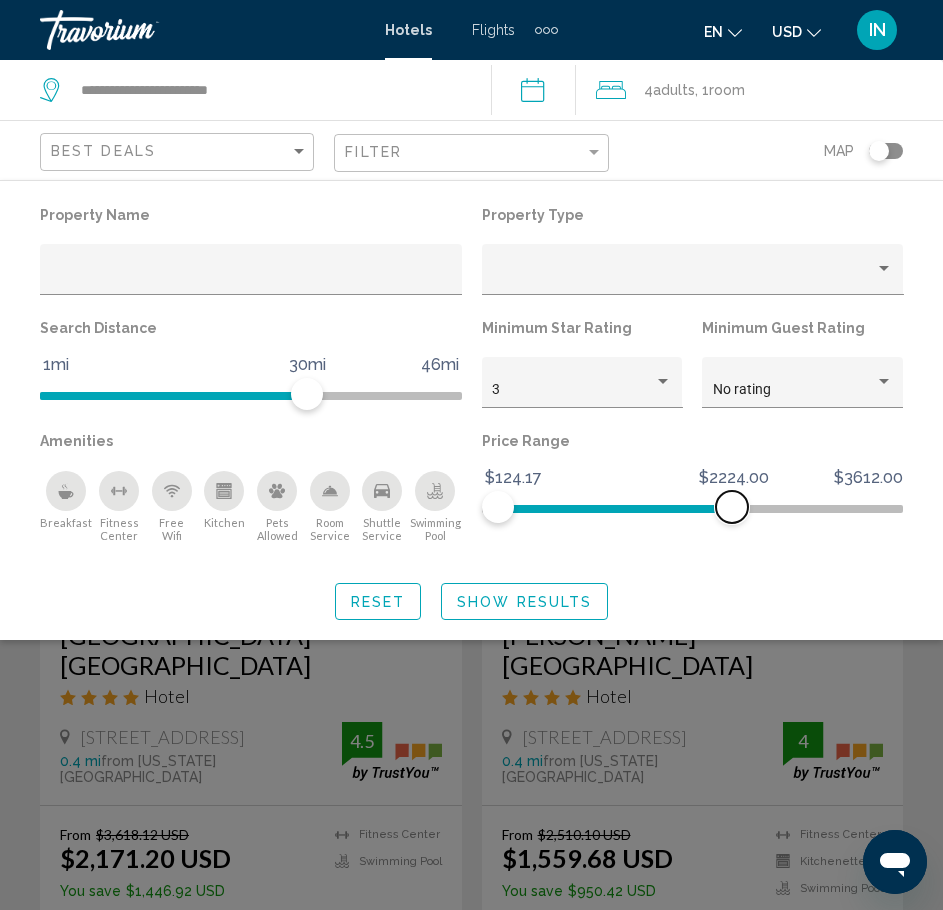 drag, startPoint x: 879, startPoint y: 499, endPoint x: 732, endPoint y: 487, distance: 147.48898 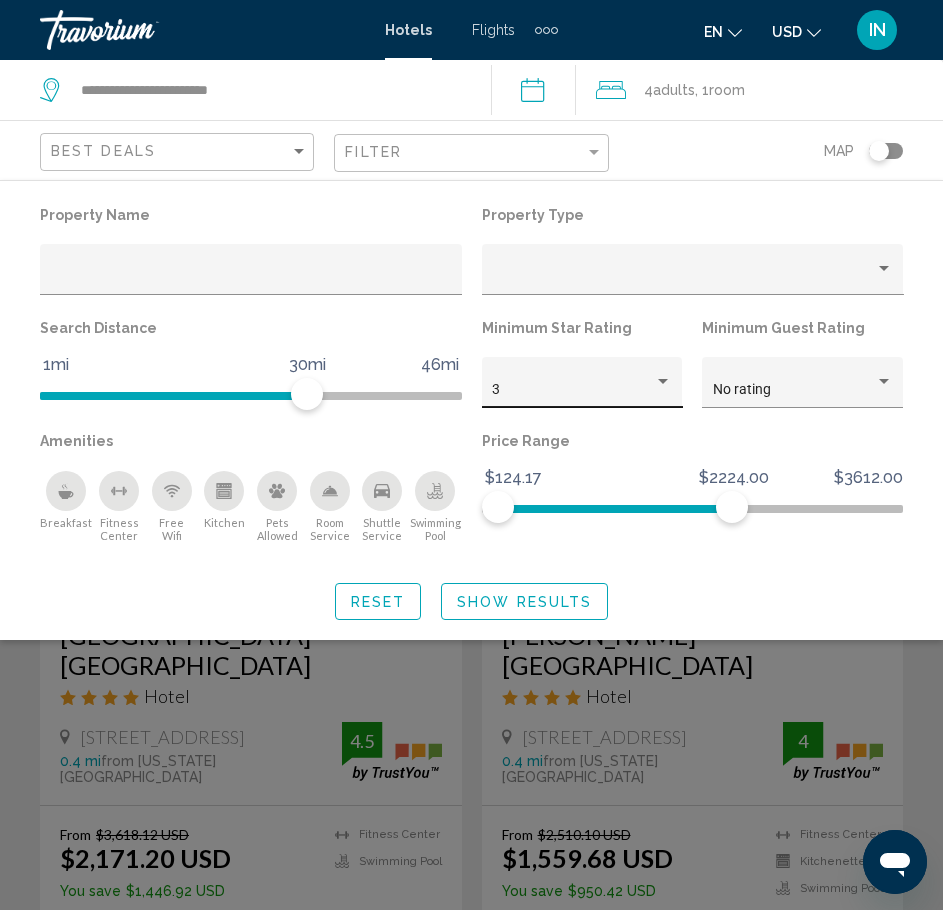 click on "3" 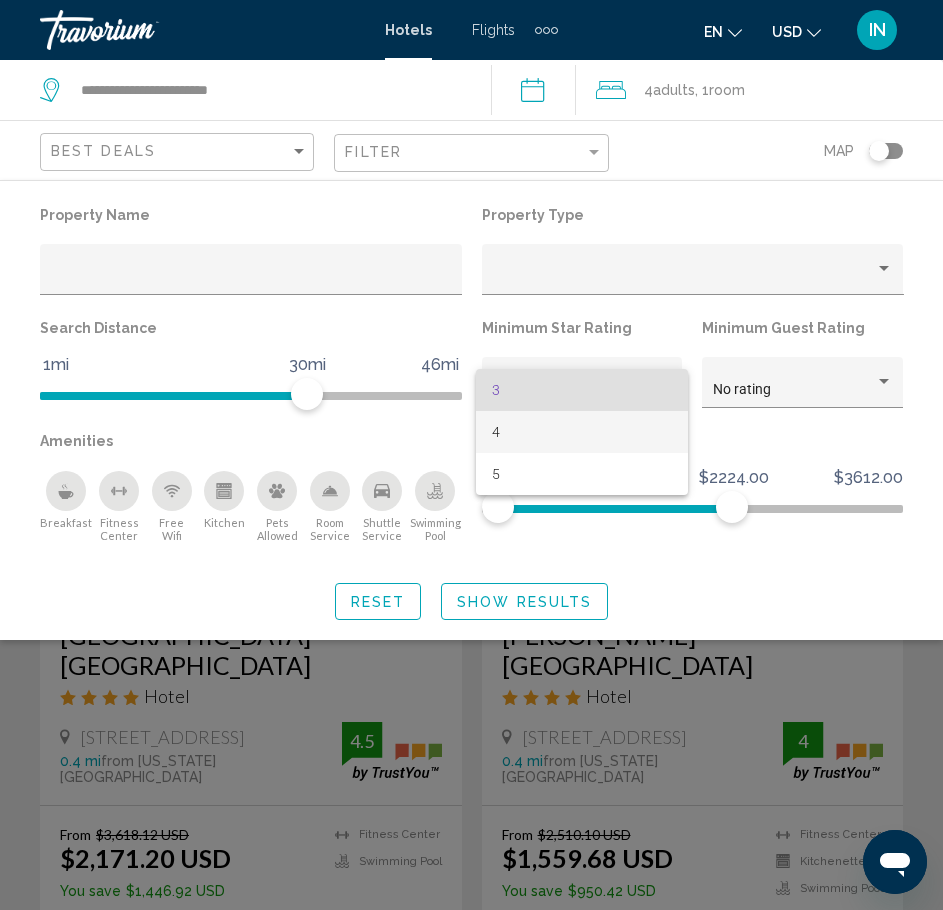 click on "4" at bounding box center (582, 432) 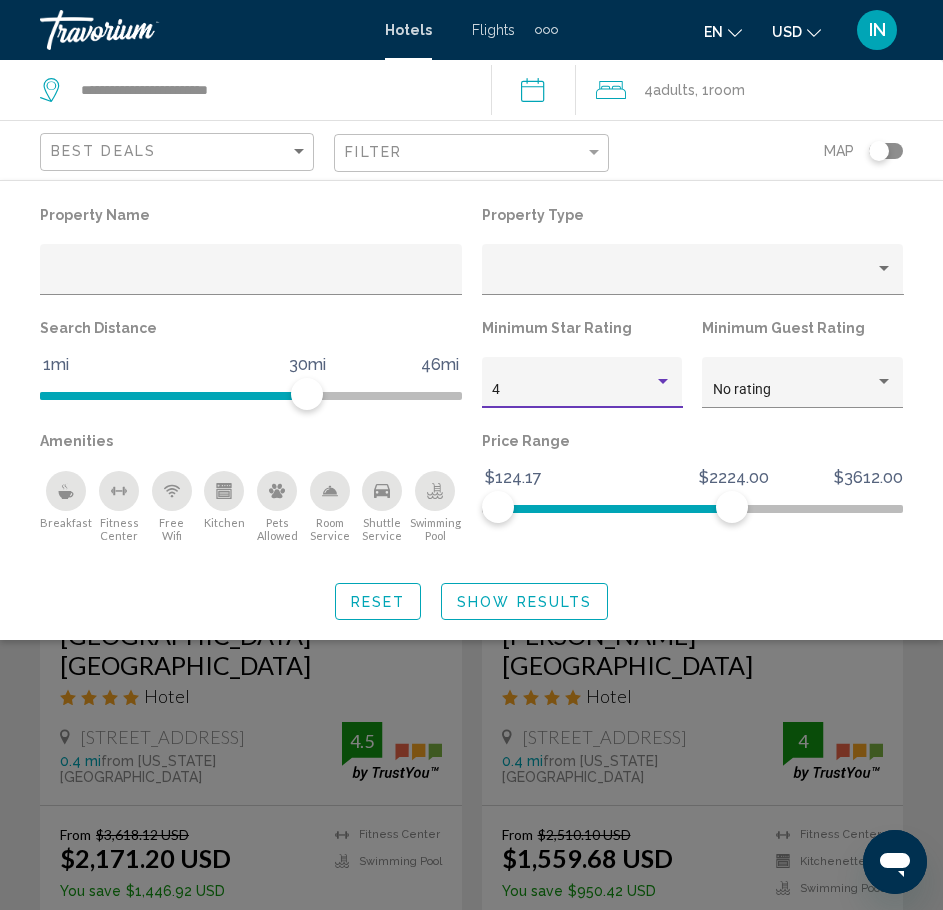 click on "Show Results" 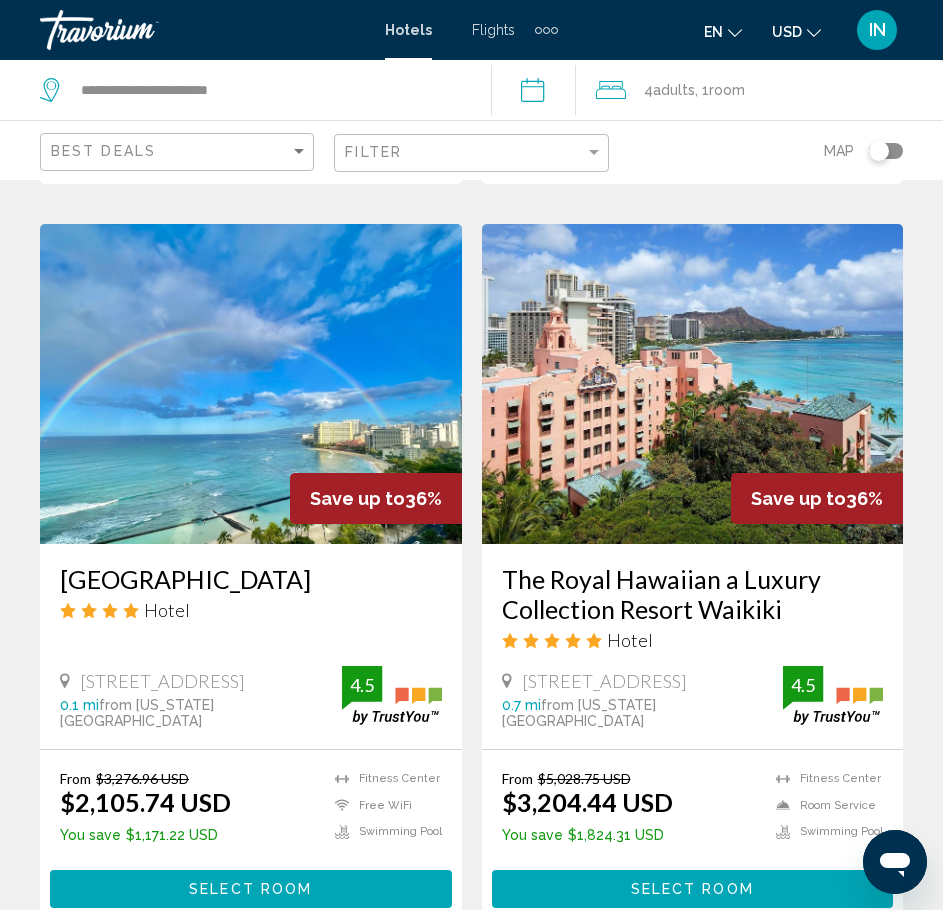 scroll, scrollTop: 700, scrollLeft: 0, axis: vertical 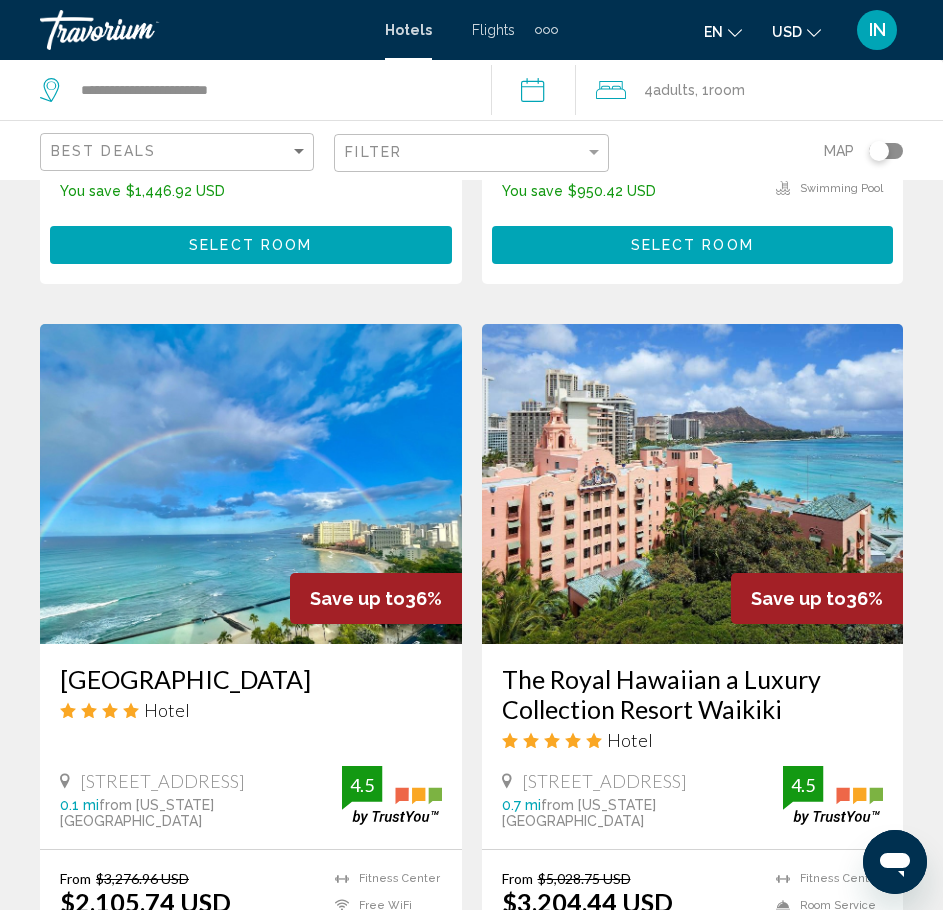 click 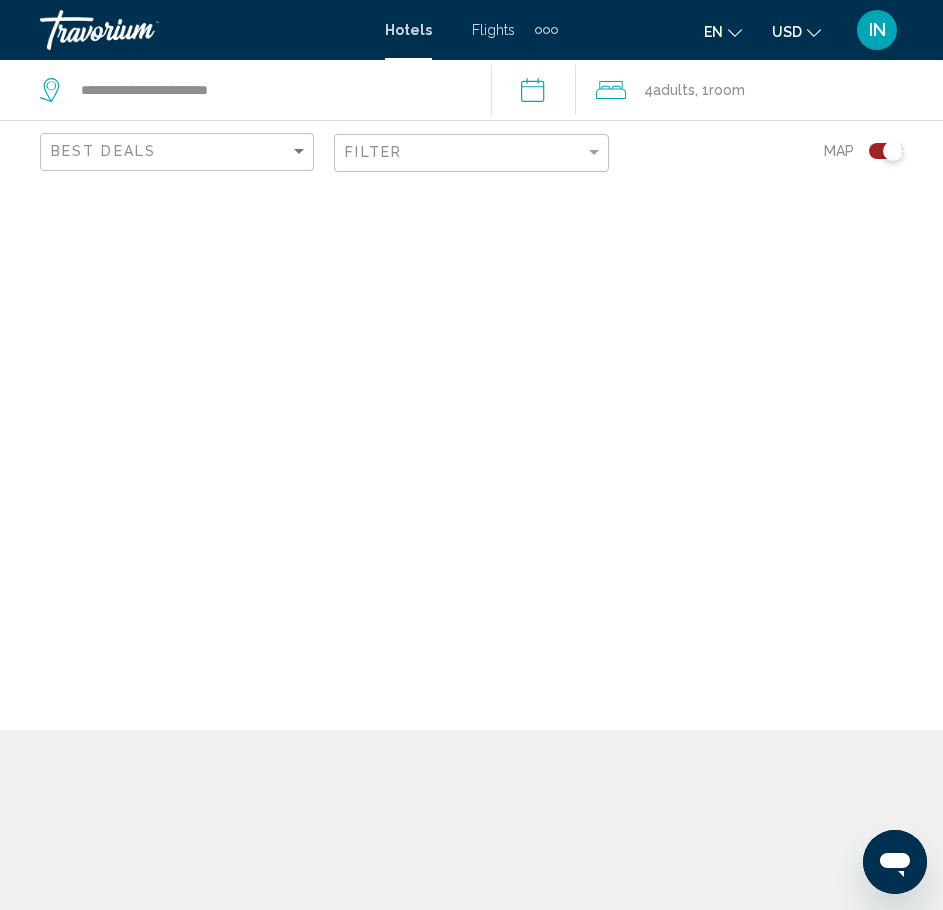 scroll, scrollTop: 0, scrollLeft: 0, axis: both 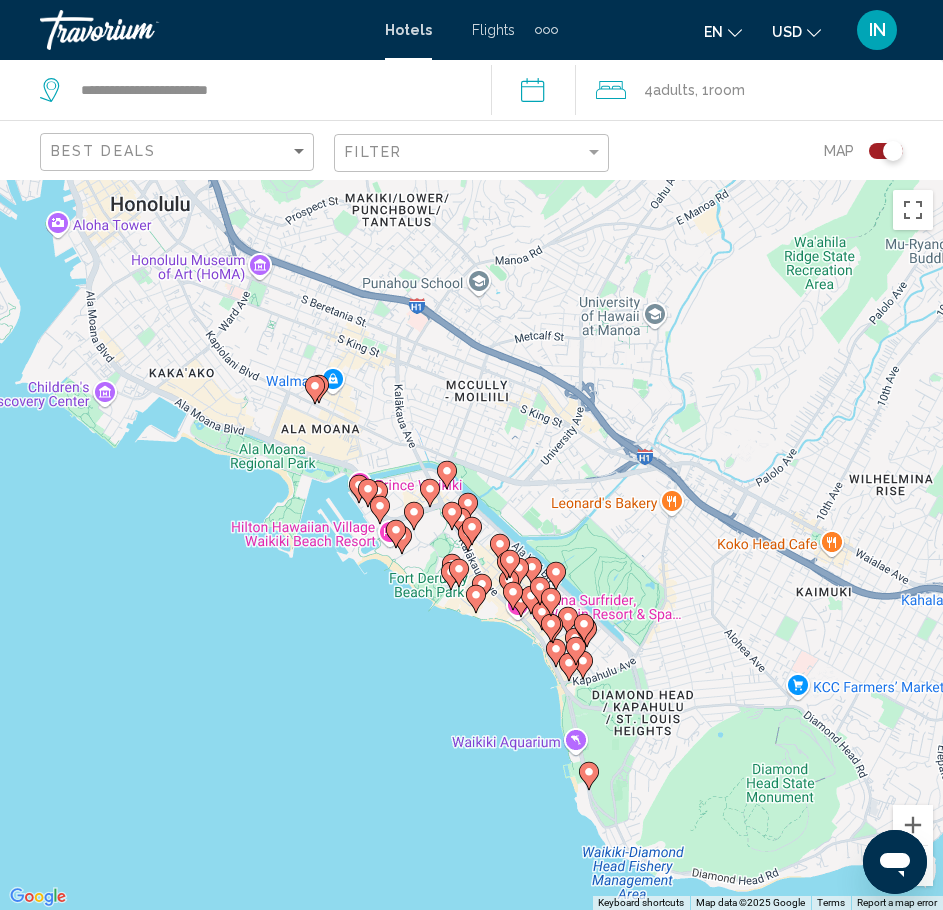 drag, startPoint x: 648, startPoint y: 728, endPoint x: 402, endPoint y: 516, distance: 324.74606 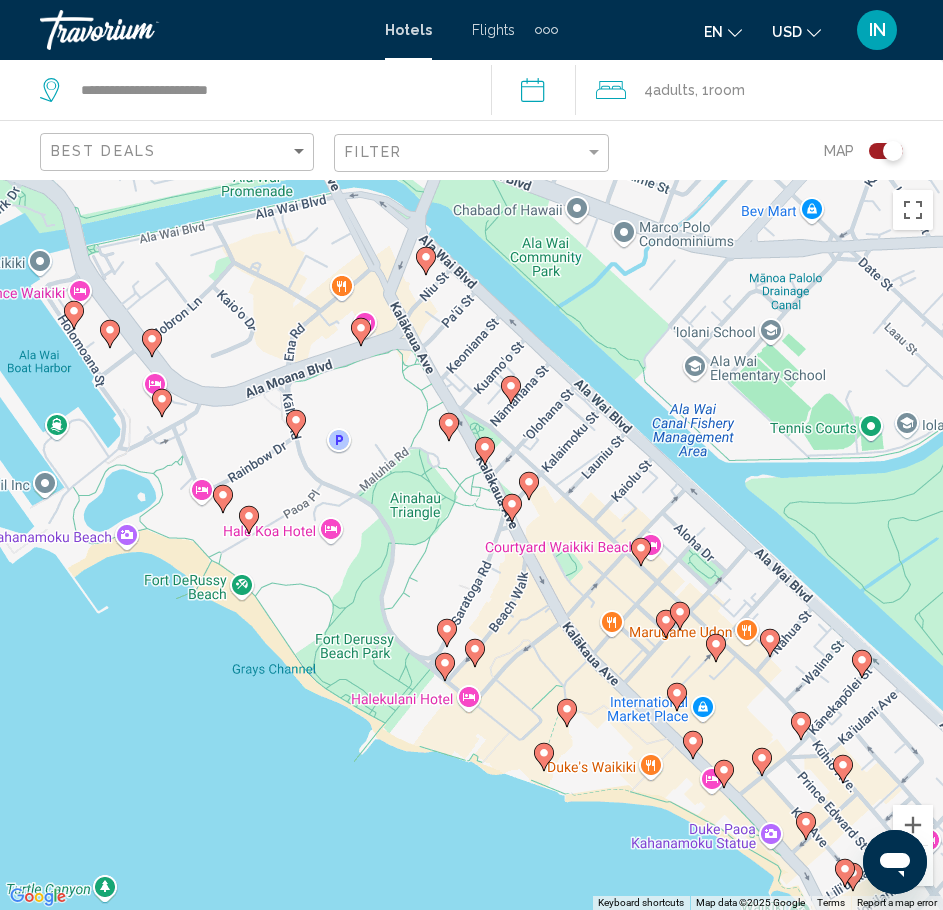 click 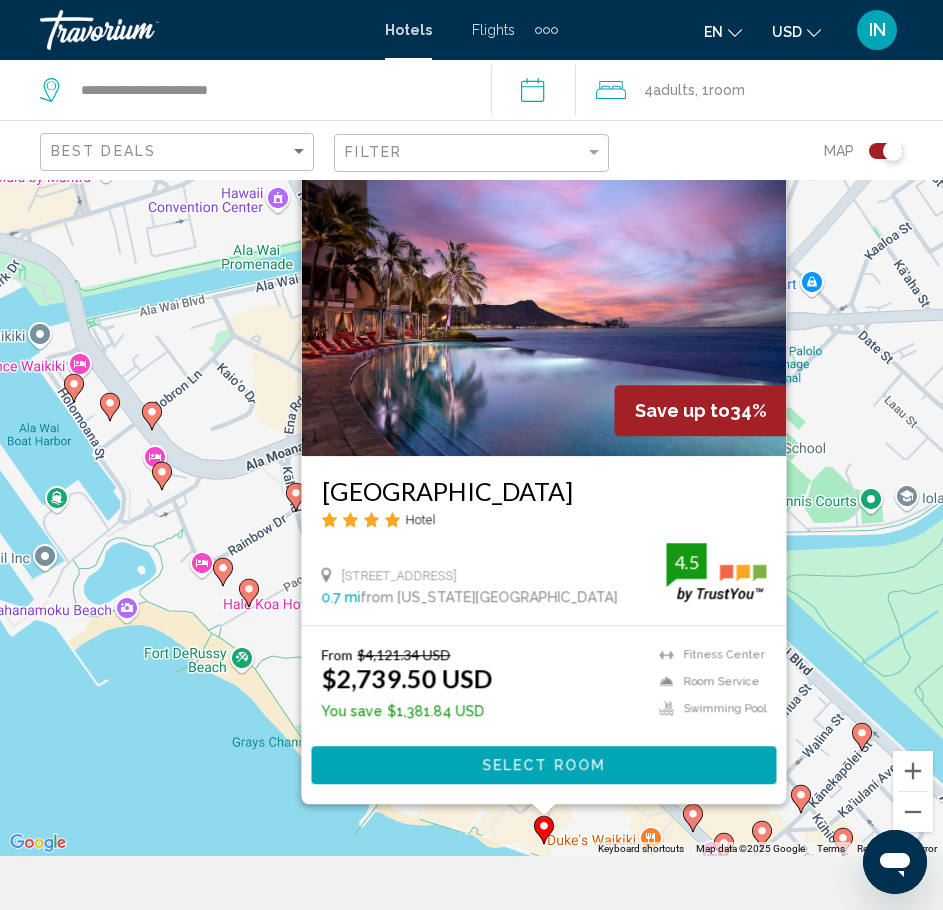 scroll, scrollTop: 100, scrollLeft: 0, axis: vertical 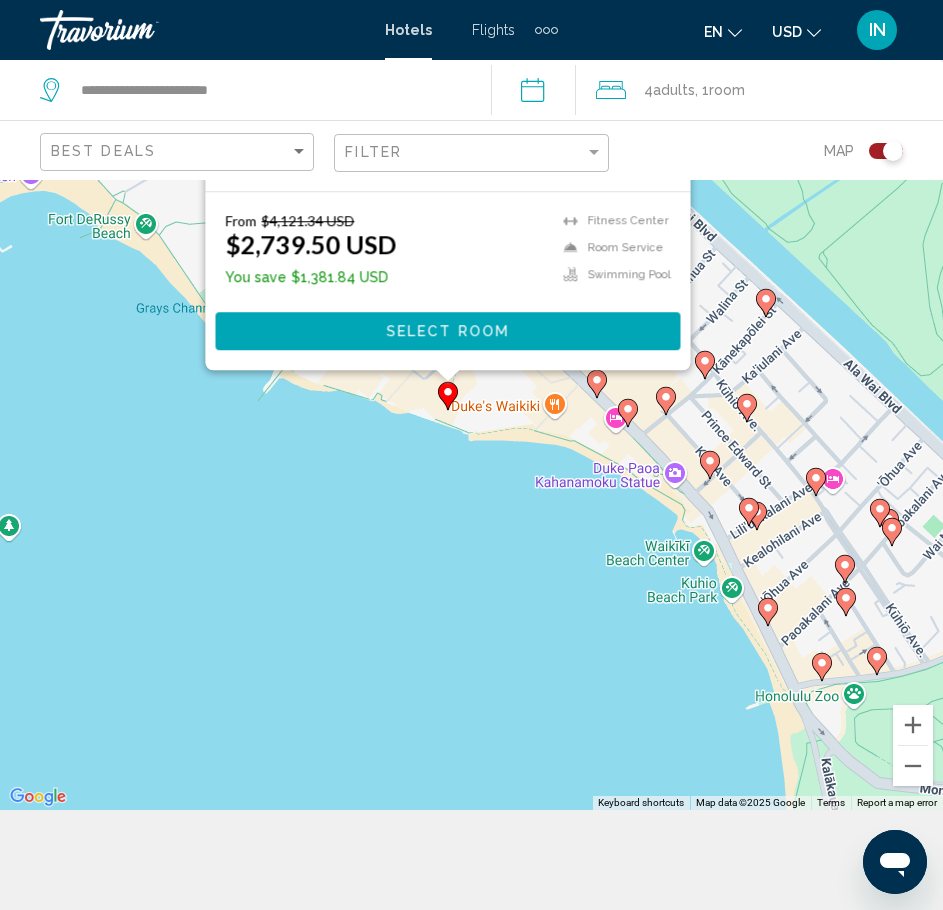 drag, startPoint x: 483, startPoint y: 775, endPoint x: 377, endPoint y: 383, distance: 406.0788 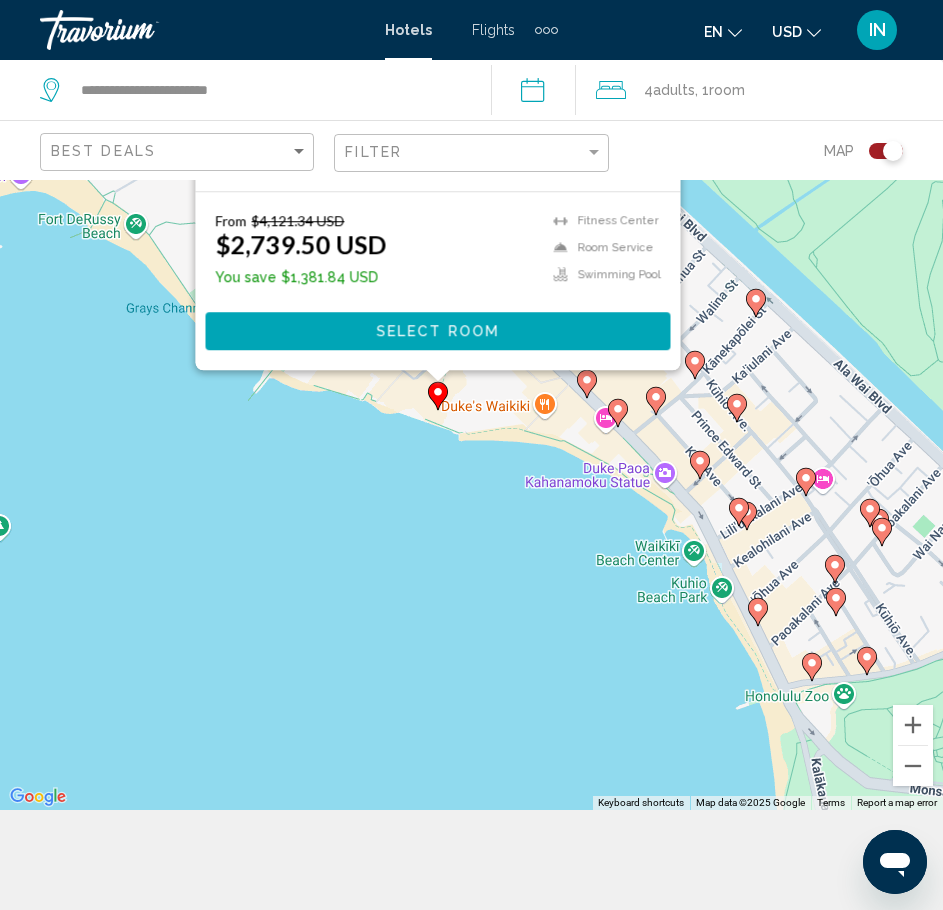 click 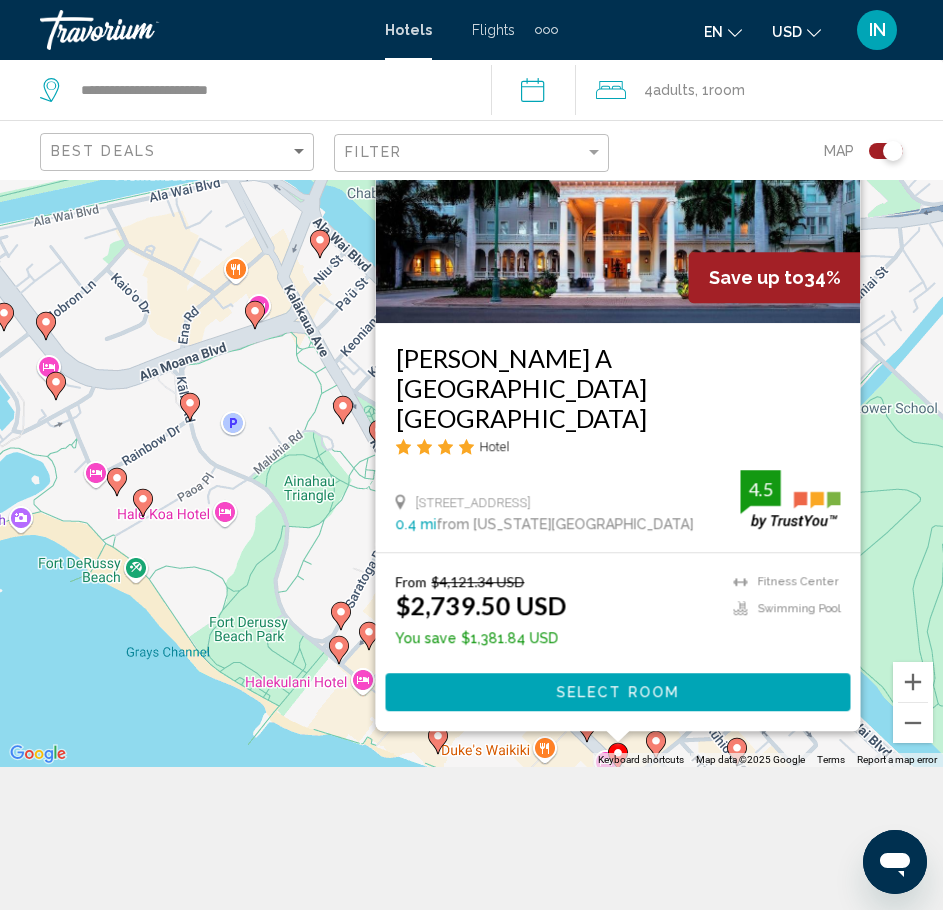 scroll, scrollTop: 180, scrollLeft: 0, axis: vertical 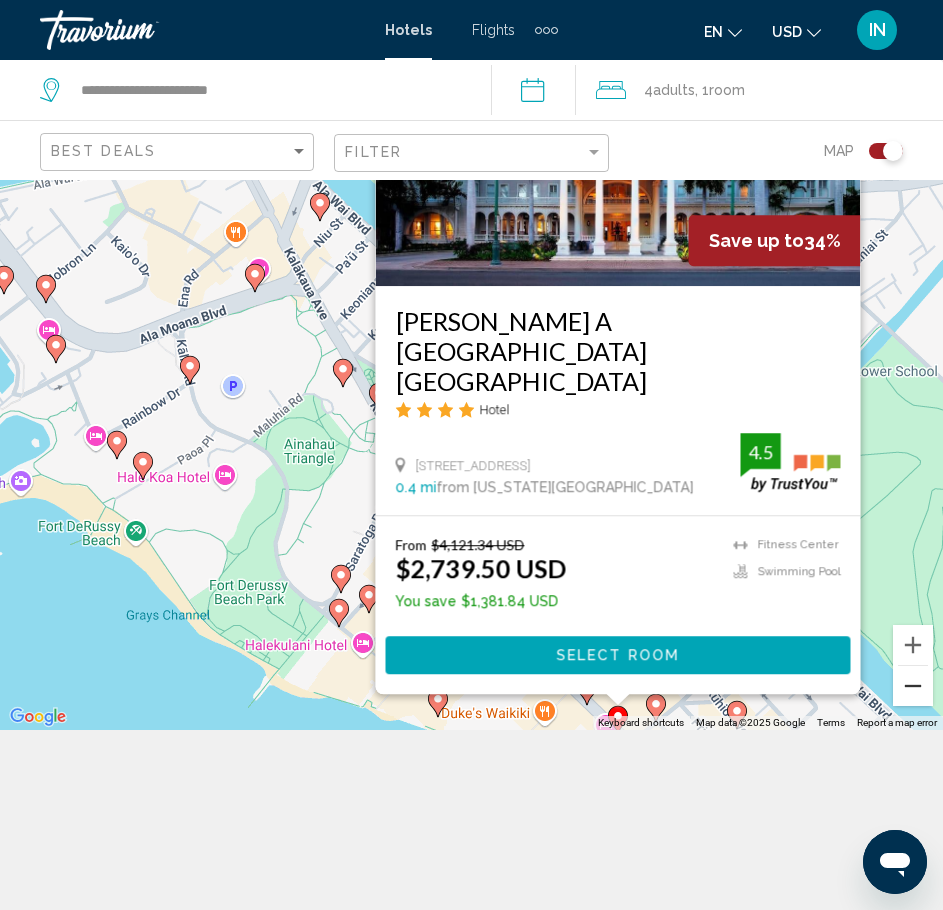 click at bounding box center (913, 686) 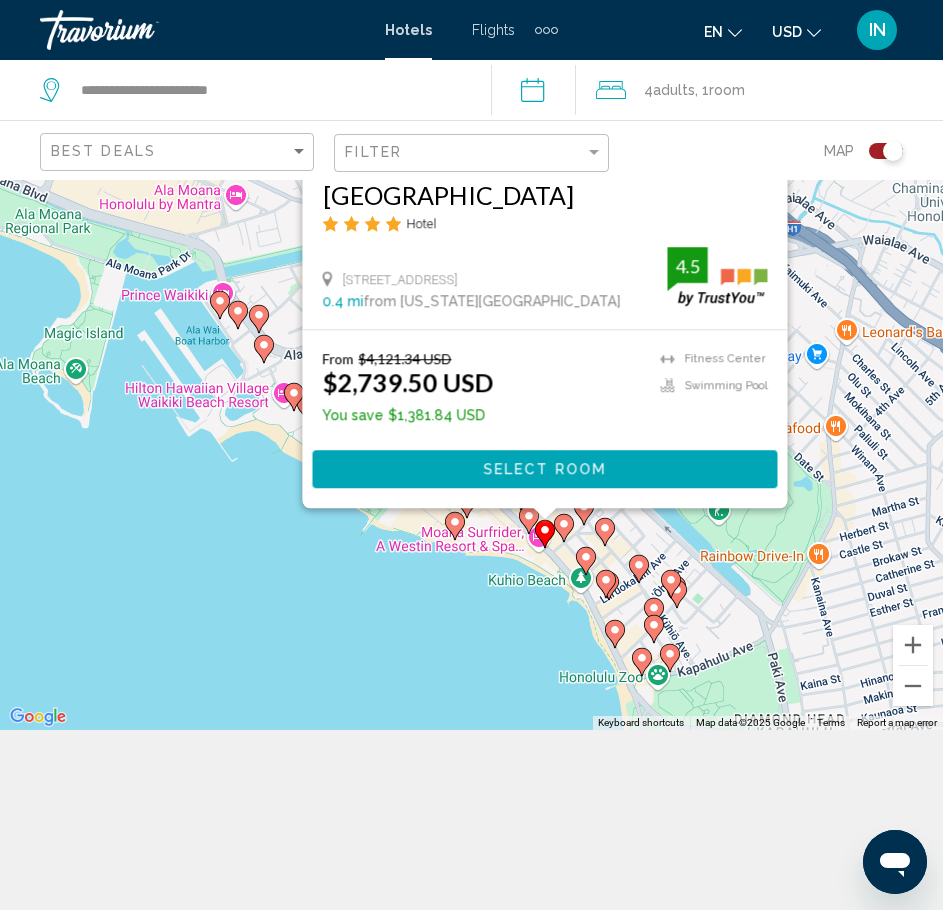 click 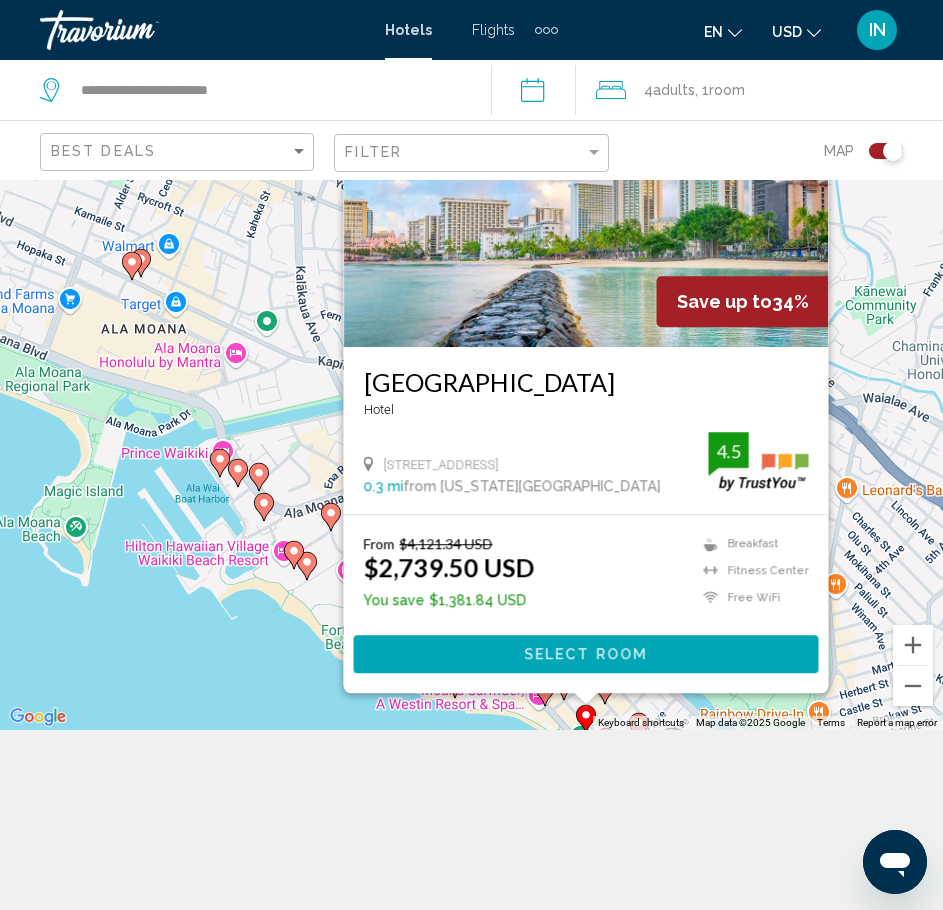 click on "To navigate, press the arrow keys. To activate drag with keyboard, press Alt + Enter. Once in keyboard drag state, use the arrow keys to move the marker. To complete the drag, press the Enter key. To cancel, press Escape. Save up to  34%   [GEOGRAPHIC_DATA]
[STREET_ADDRESS] 0.3 mi  from [US_STATE][GEOGRAPHIC_DATA] from hotel 4.5 From $4,121.34 USD $2,739.50 USD  You save  $1,381.84 USD
Breakfast
[GEOGRAPHIC_DATA]
Free WiFi
Pets Allowed
Swimming Pool  4.5 Select Room" at bounding box center (471, 365) 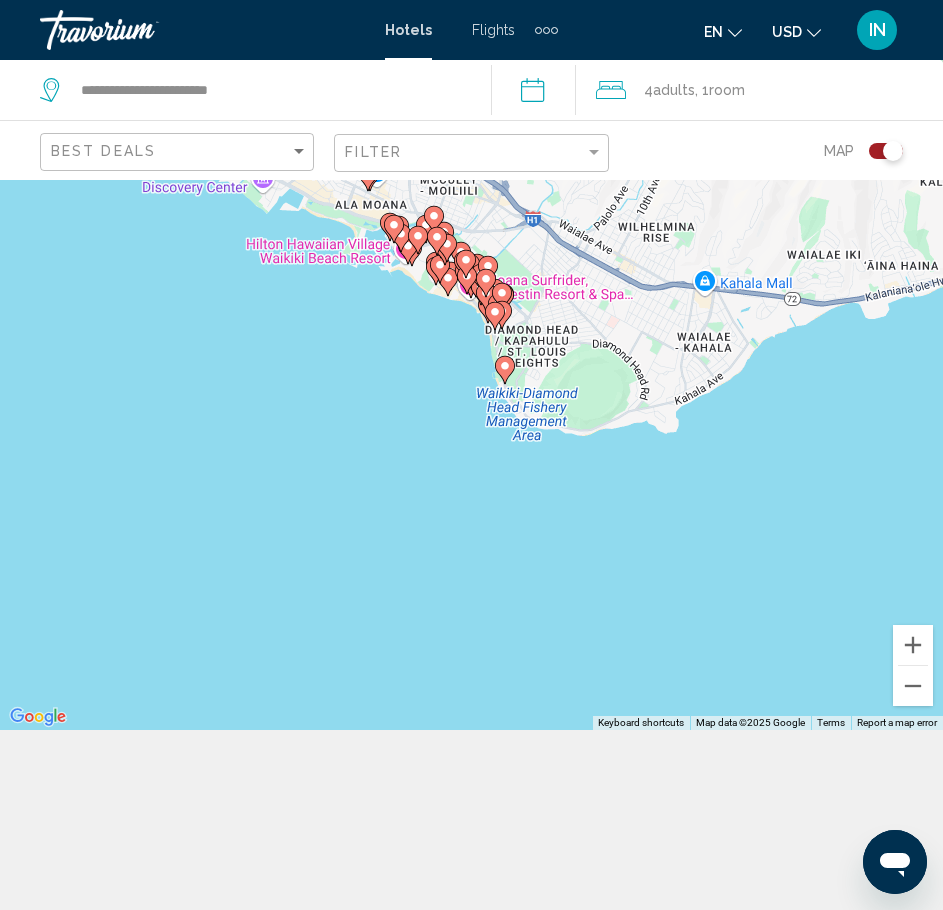 drag, startPoint x: 569, startPoint y: 658, endPoint x: 505, endPoint y: 320, distance: 344.00583 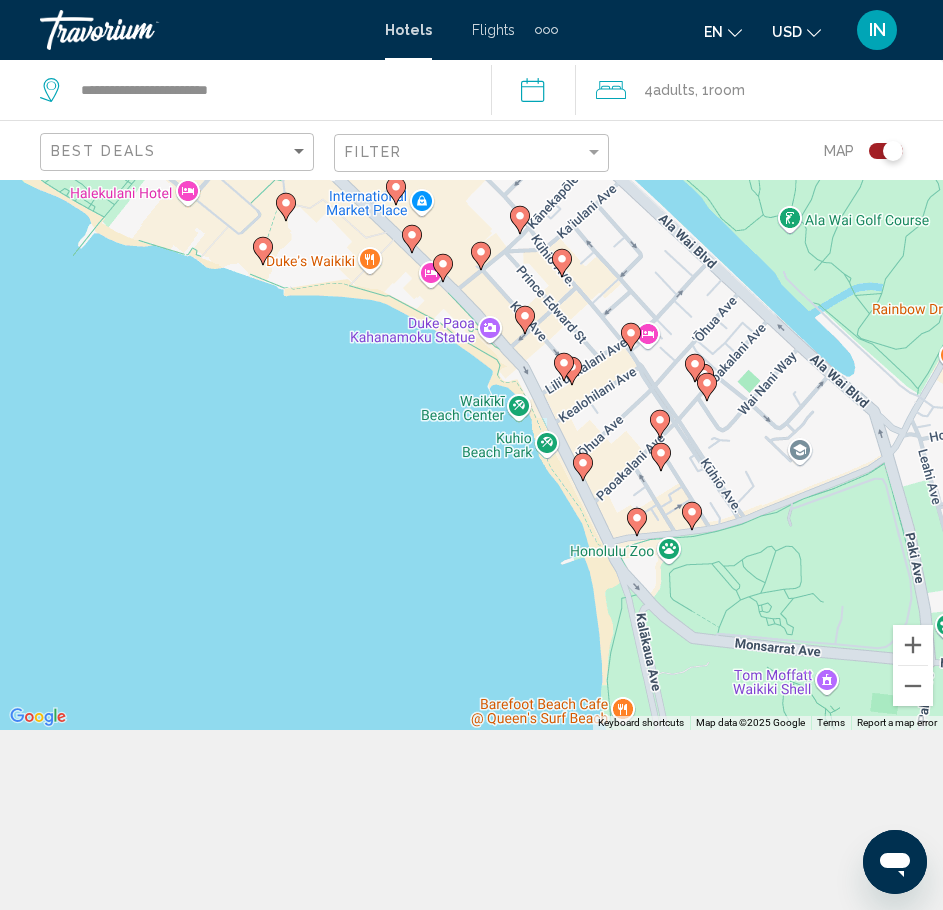 click 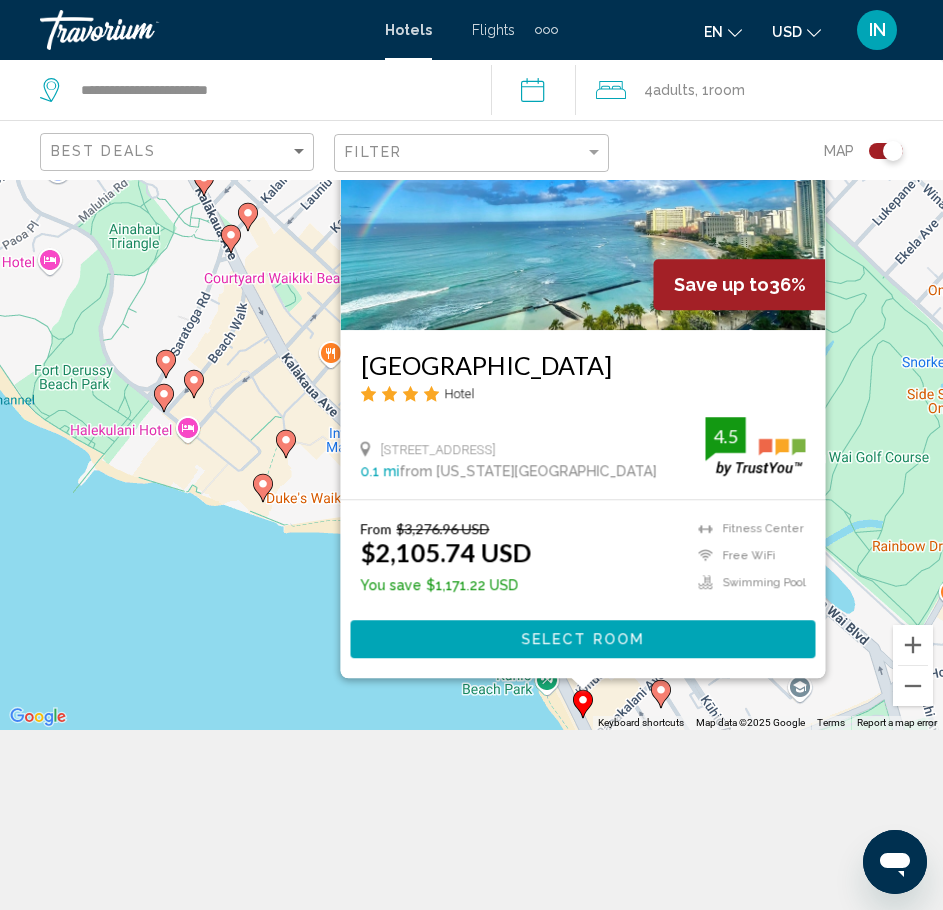 click at bounding box center [582, 170] 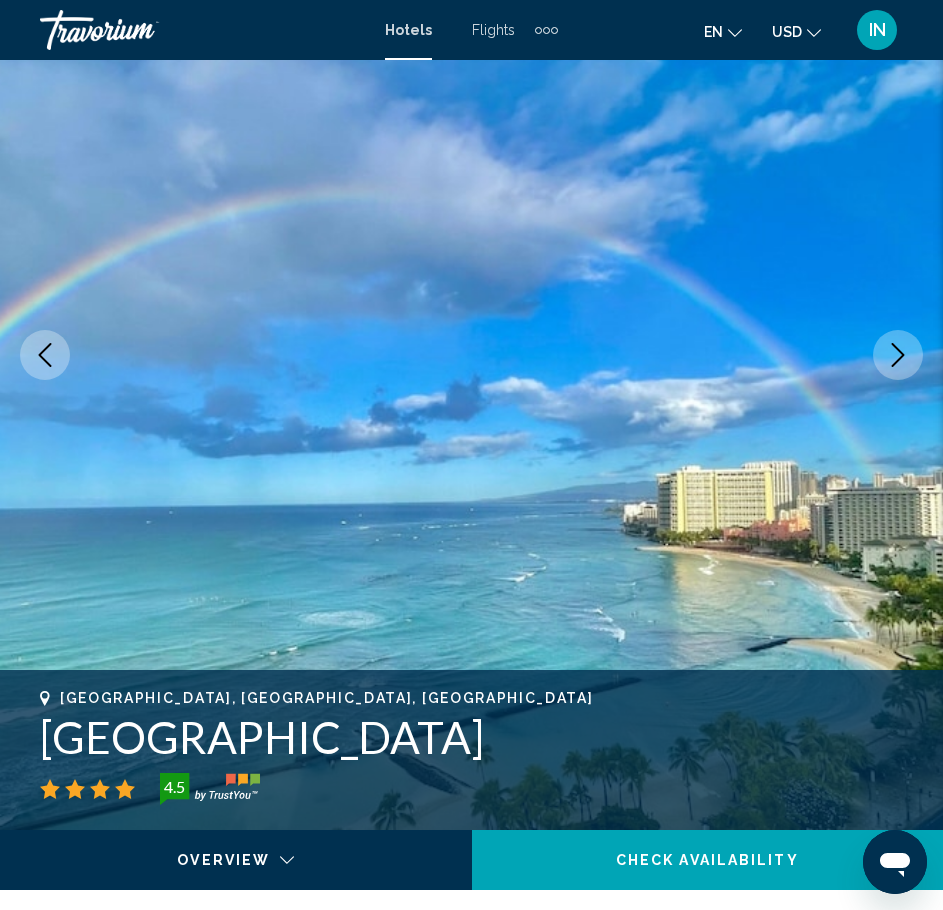 scroll, scrollTop: 80, scrollLeft: 0, axis: vertical 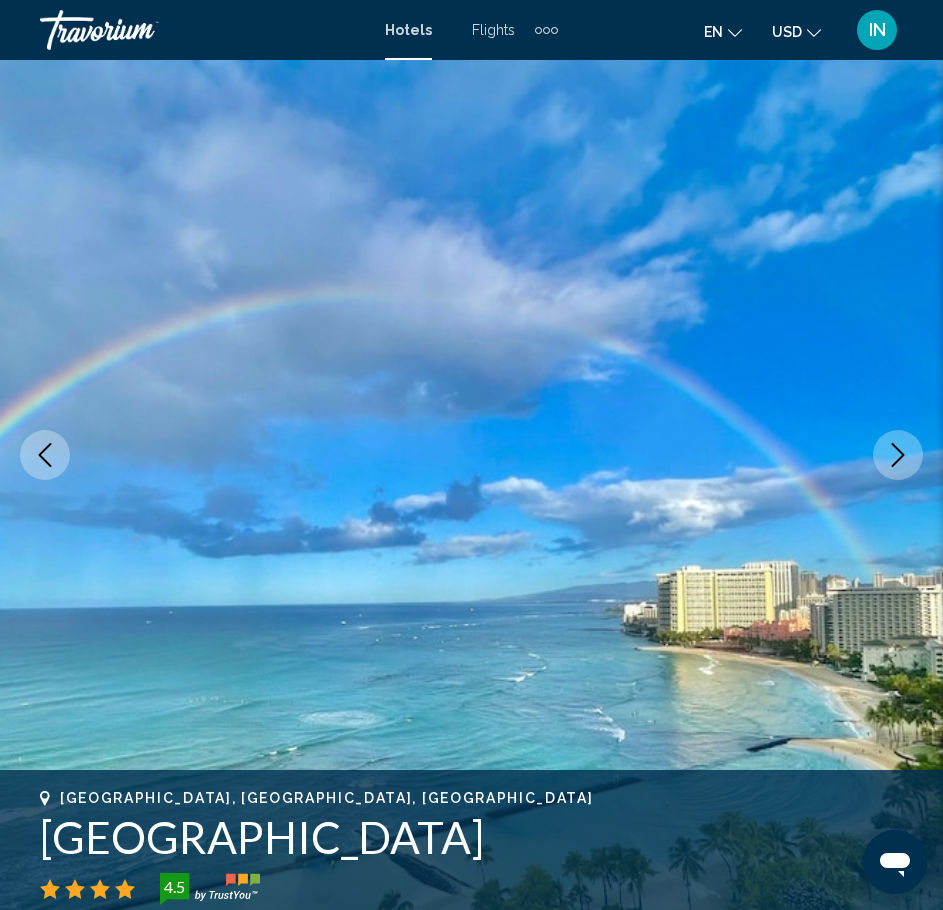 click 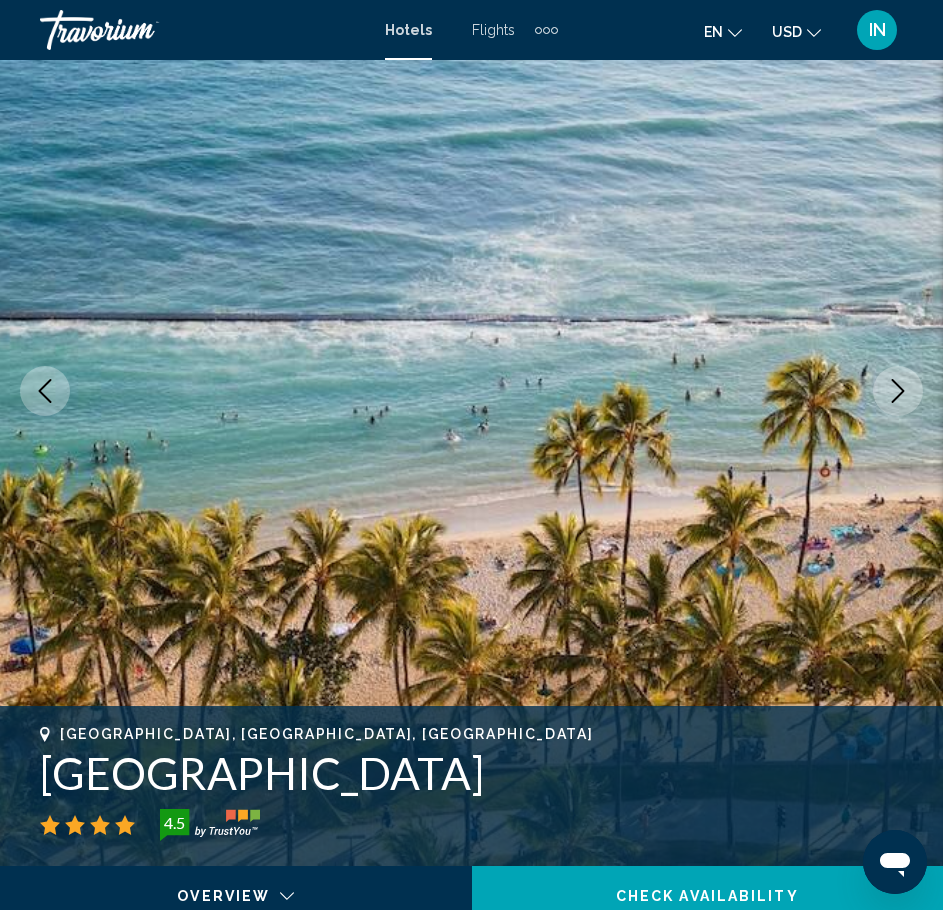 scroll, scrollTop: 180, scrollLeft: 0, axis: vertical 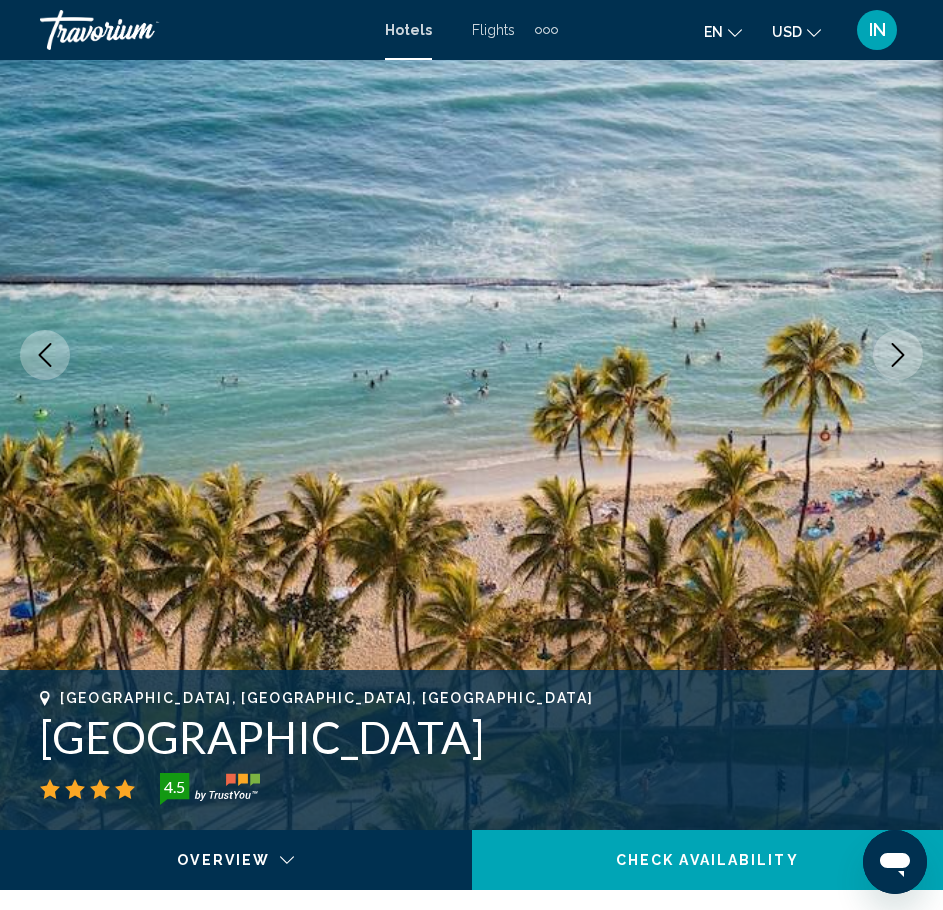 click 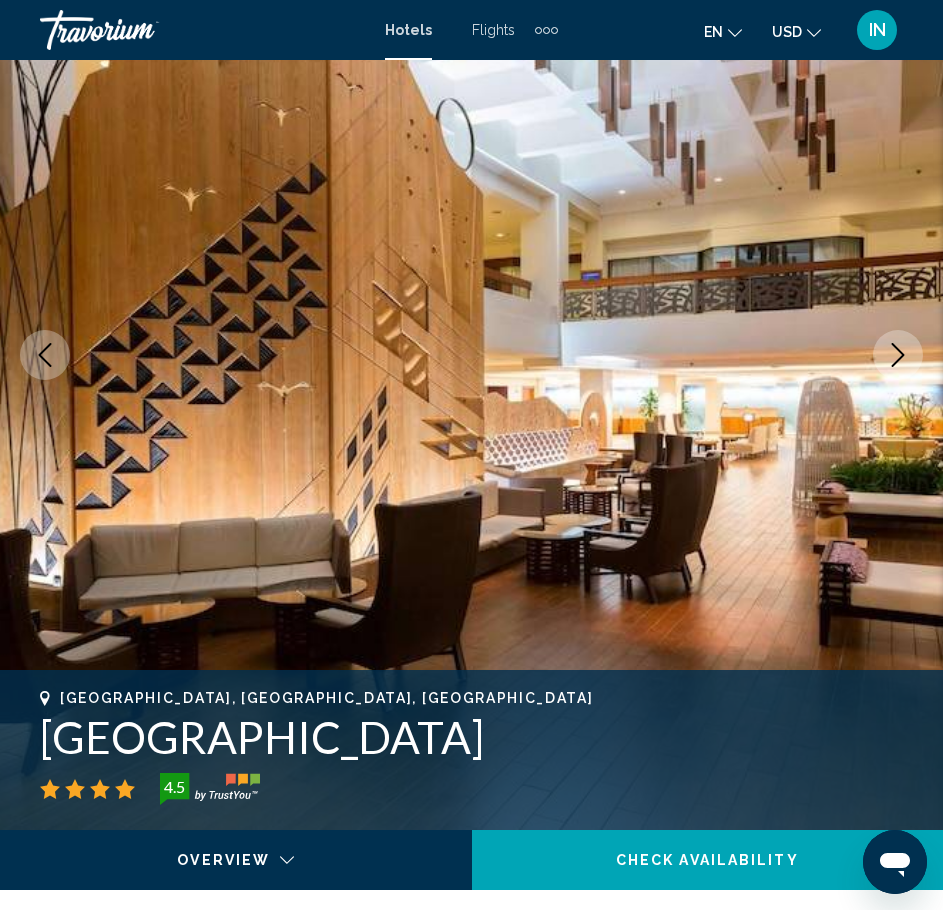 click 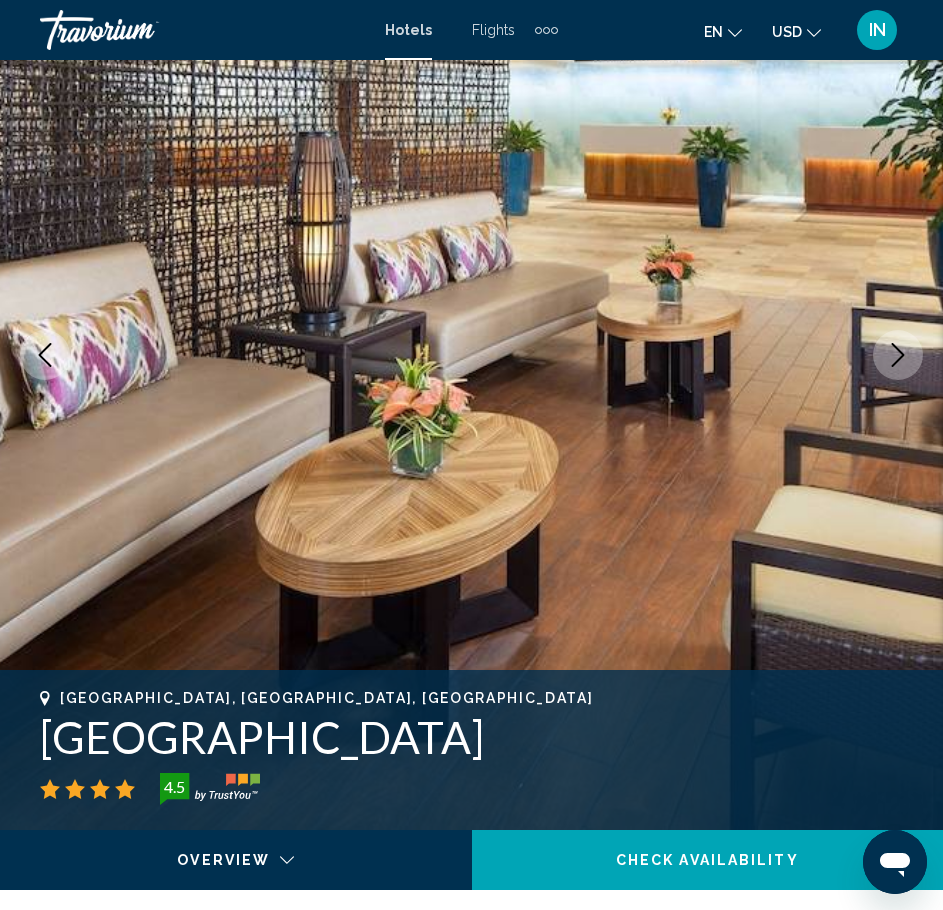 click 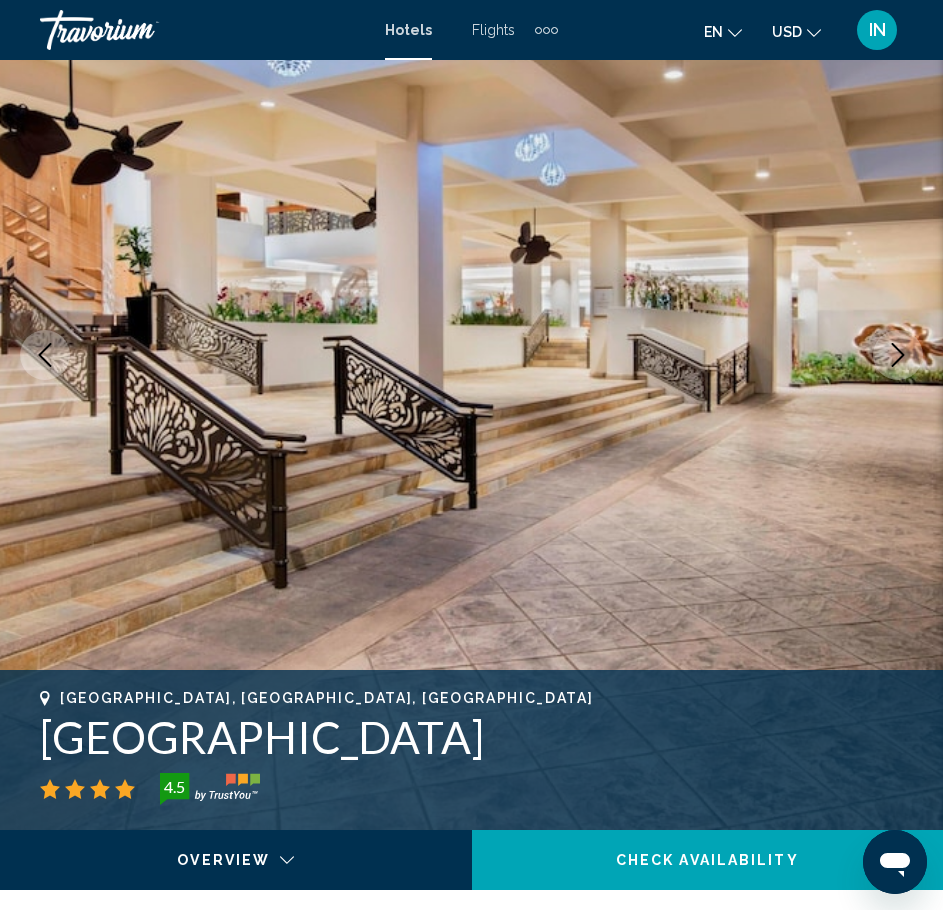click 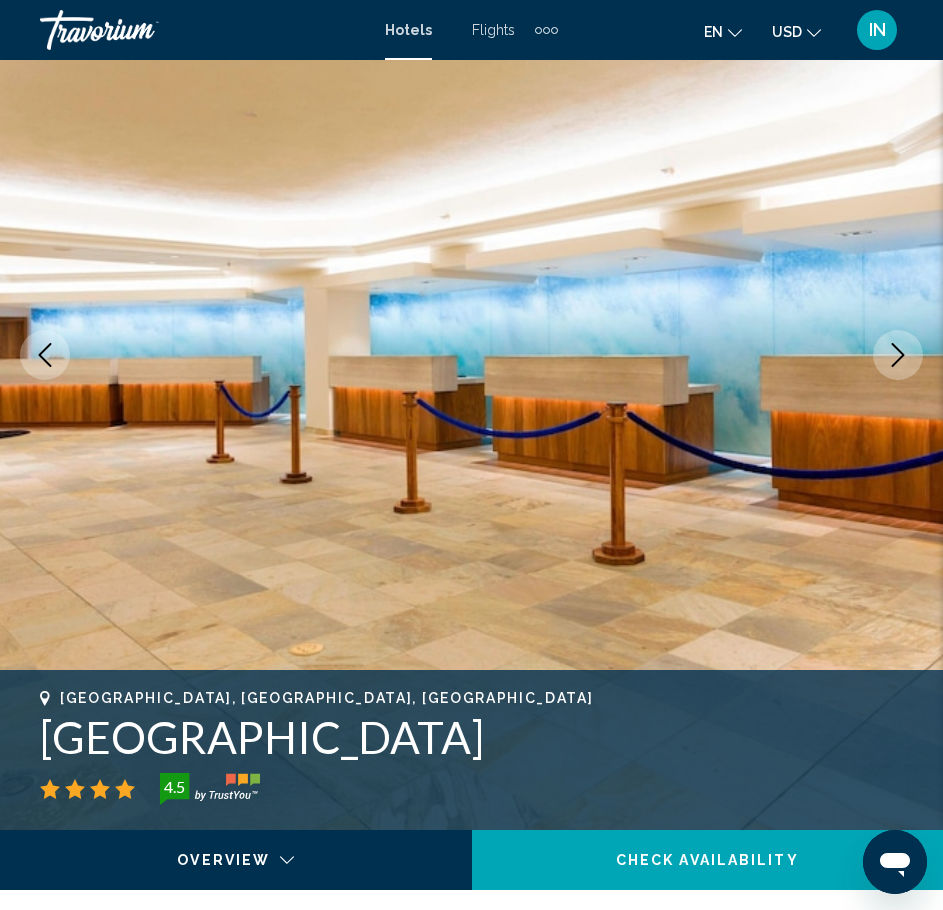 click 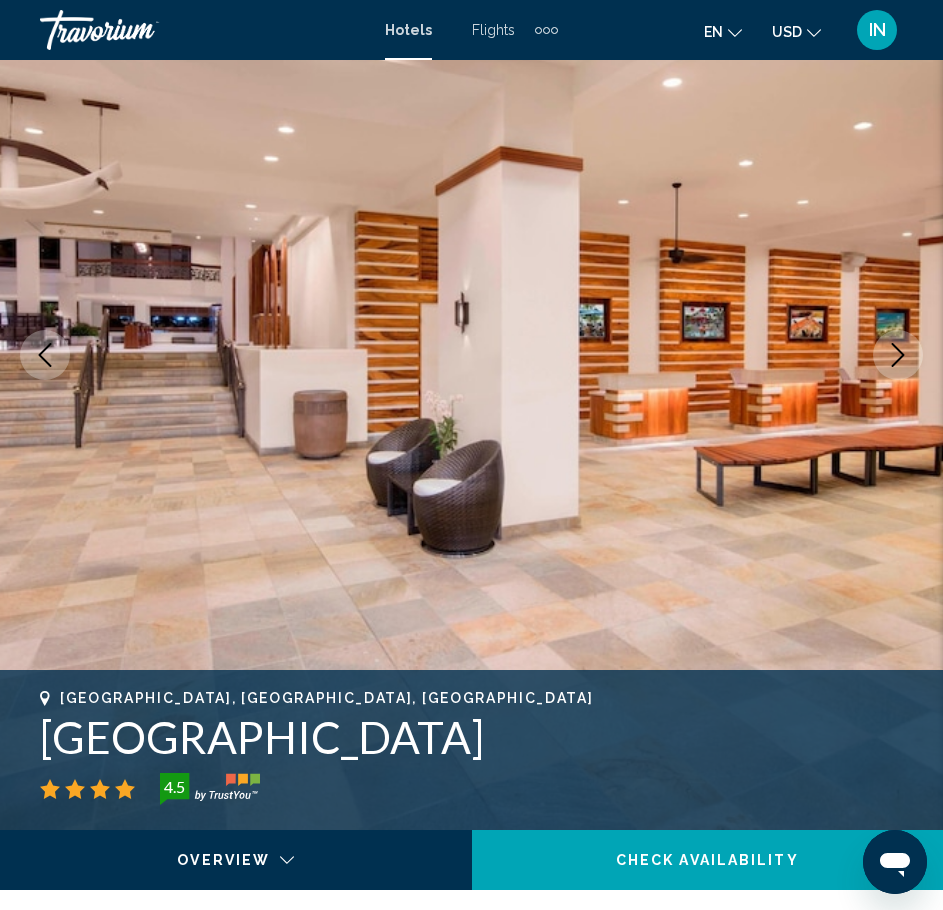 click 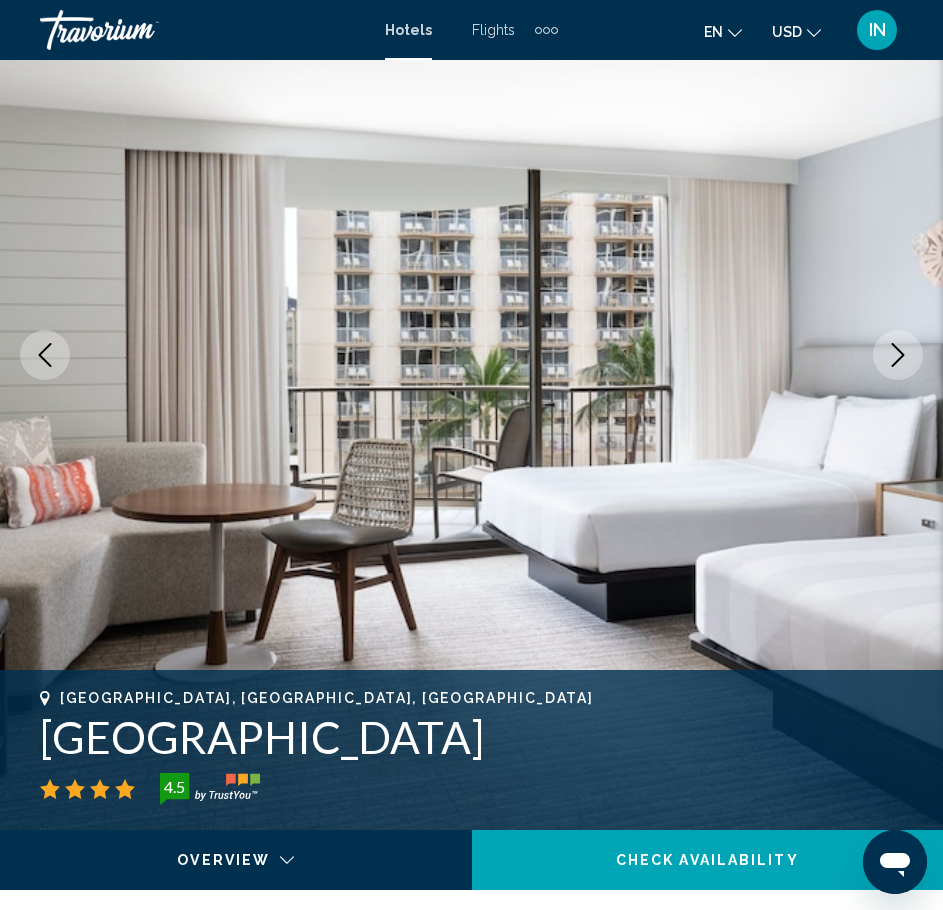 click 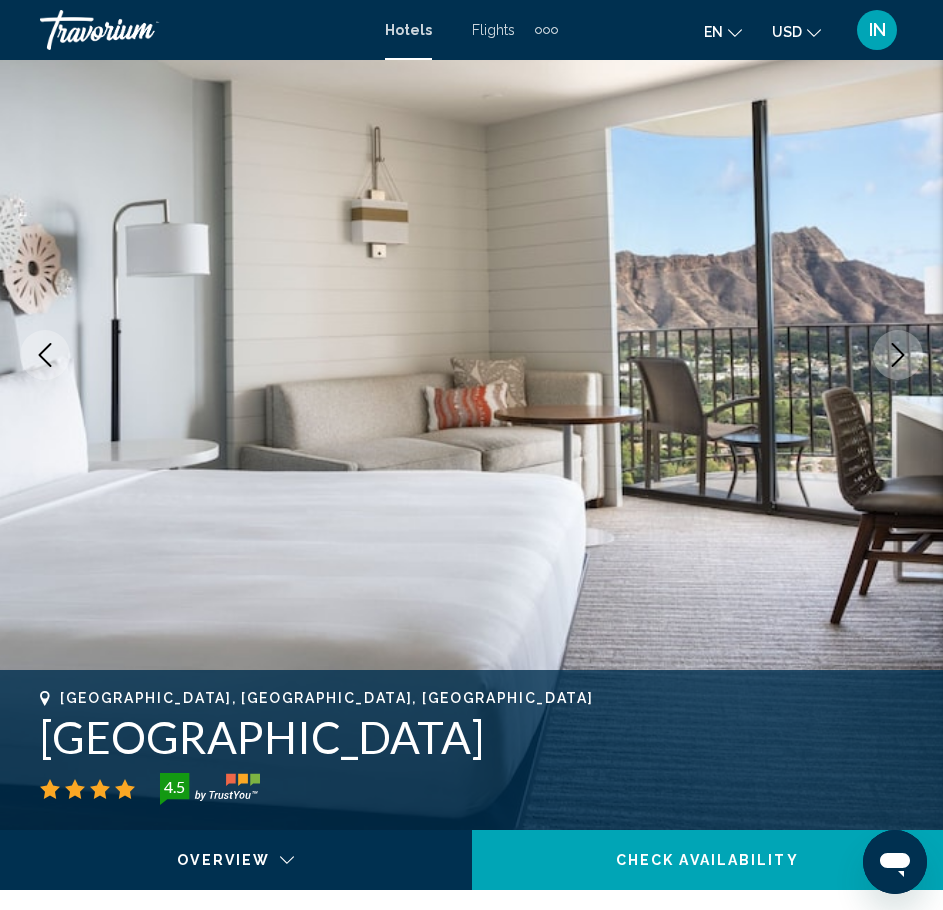 click 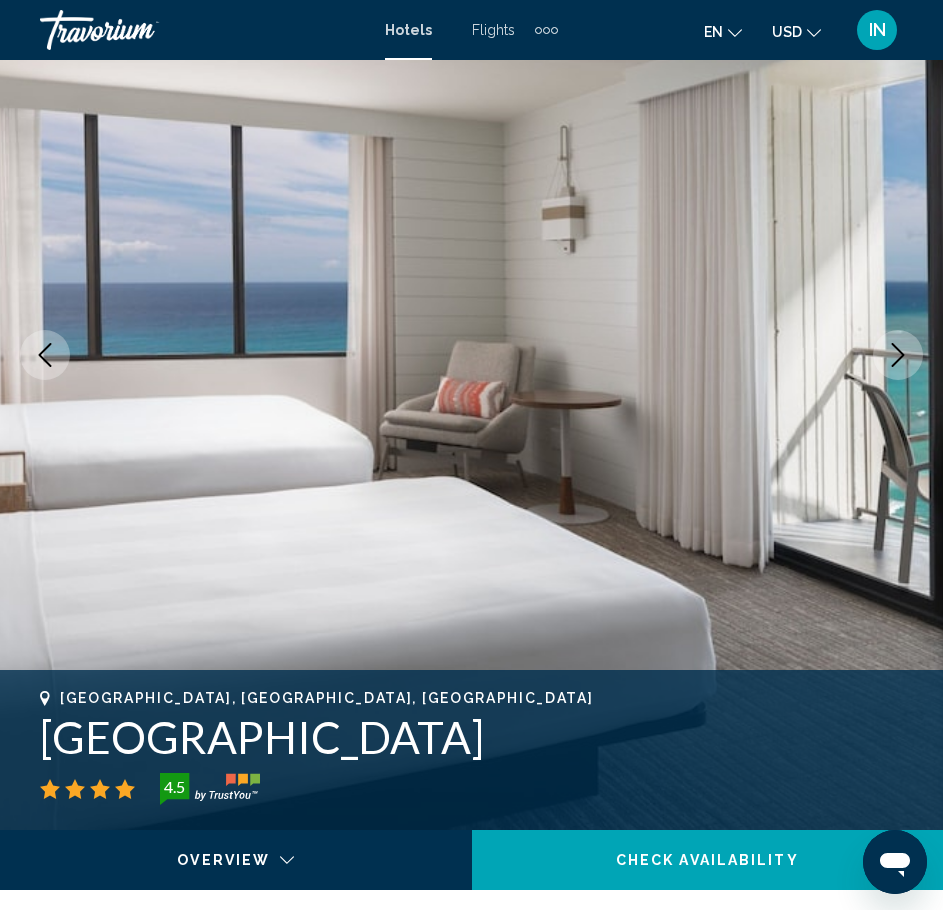 click 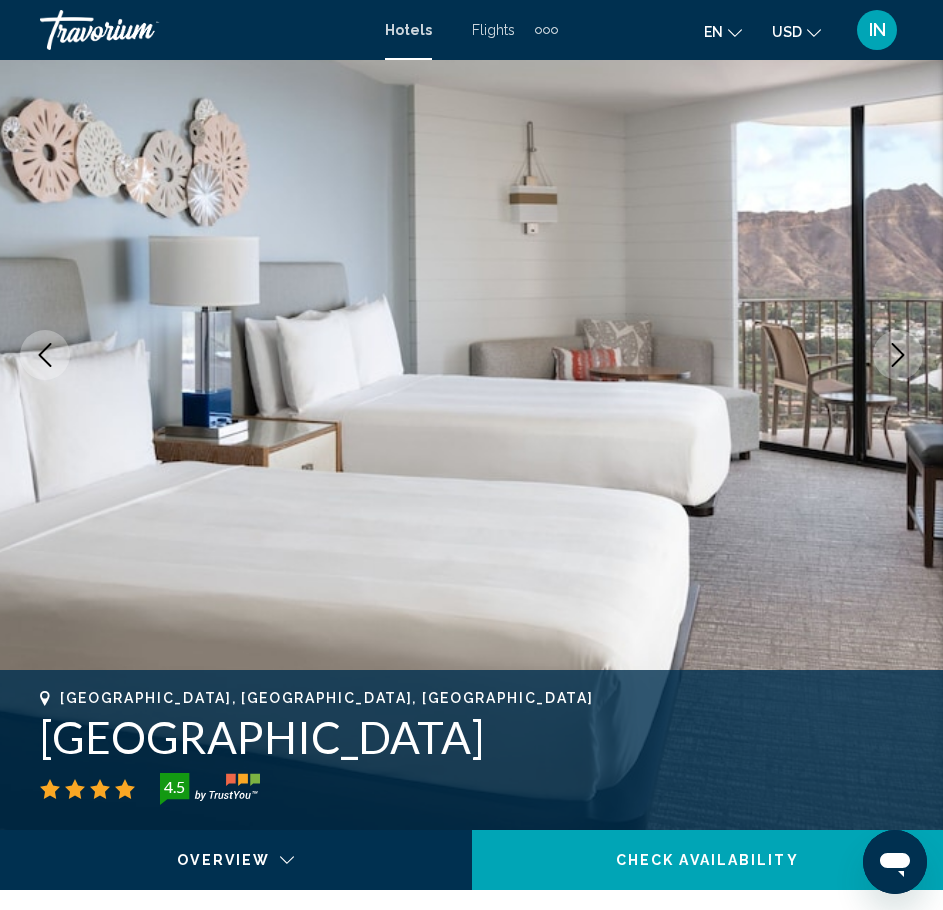 click 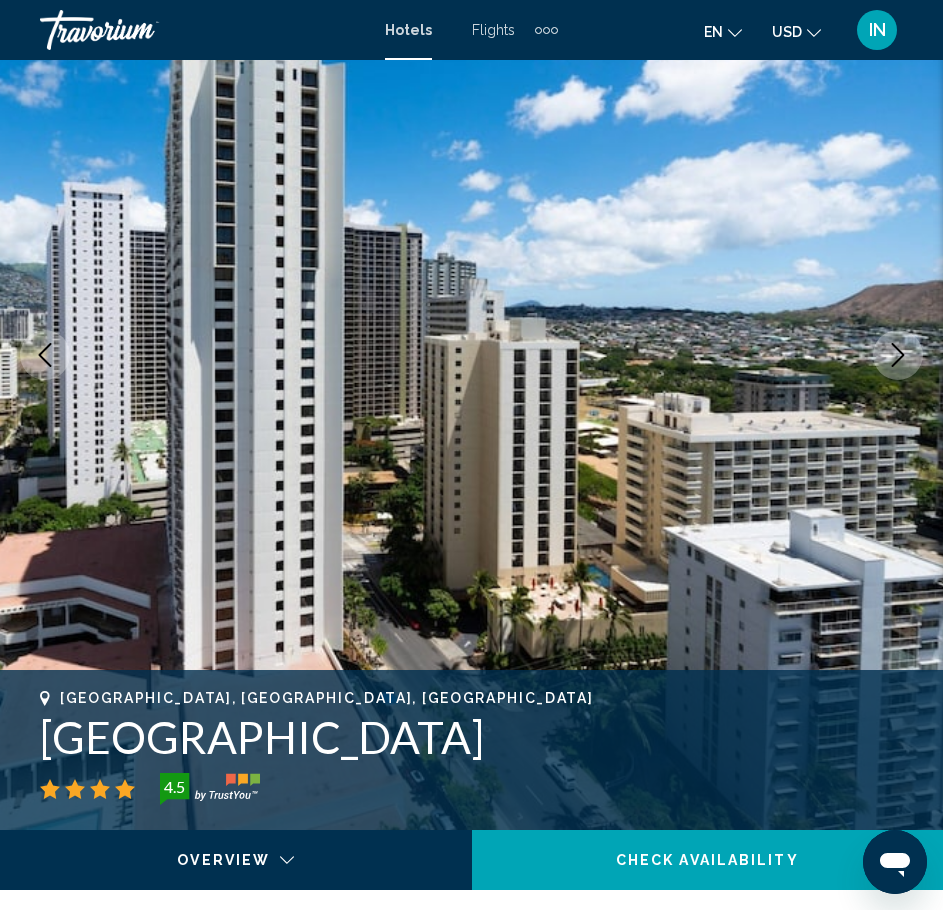 click 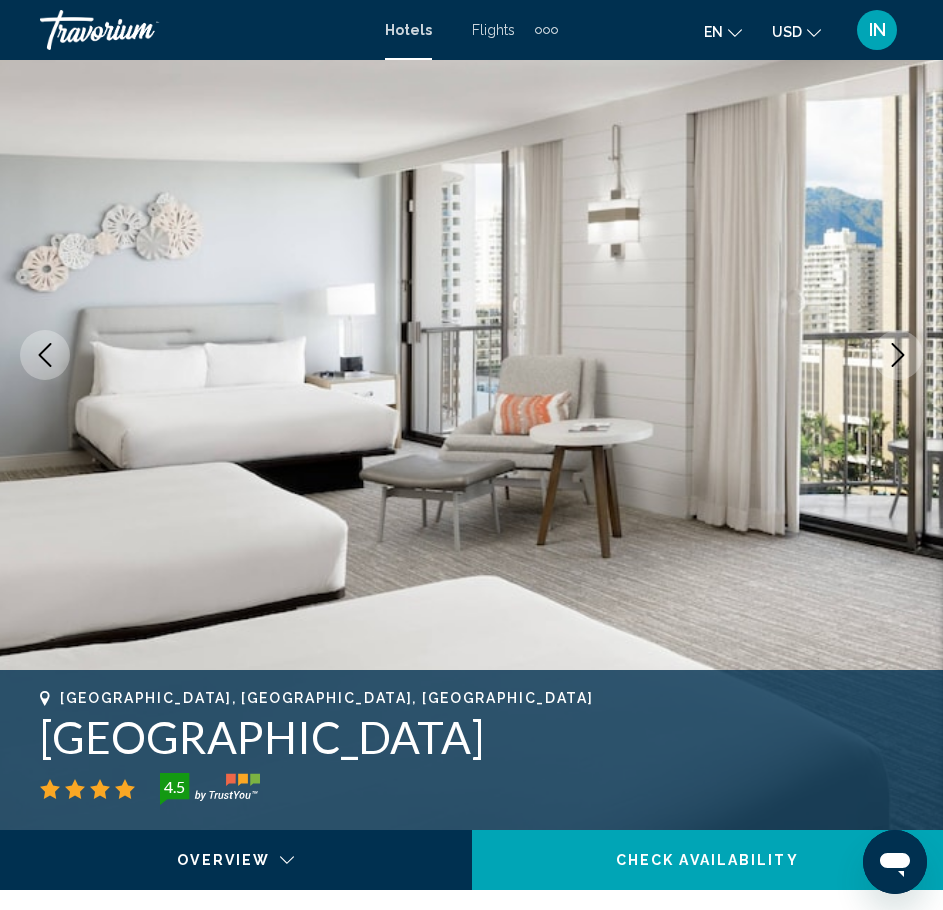 click 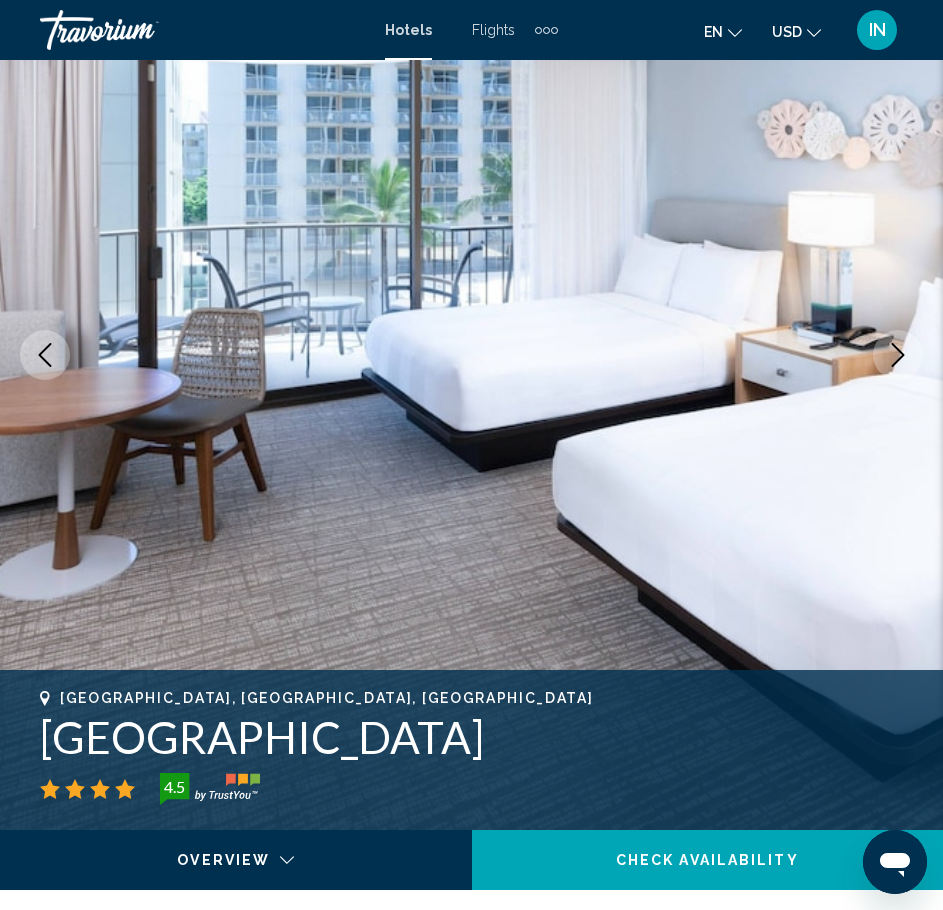 click at bounding box center (45, 355) 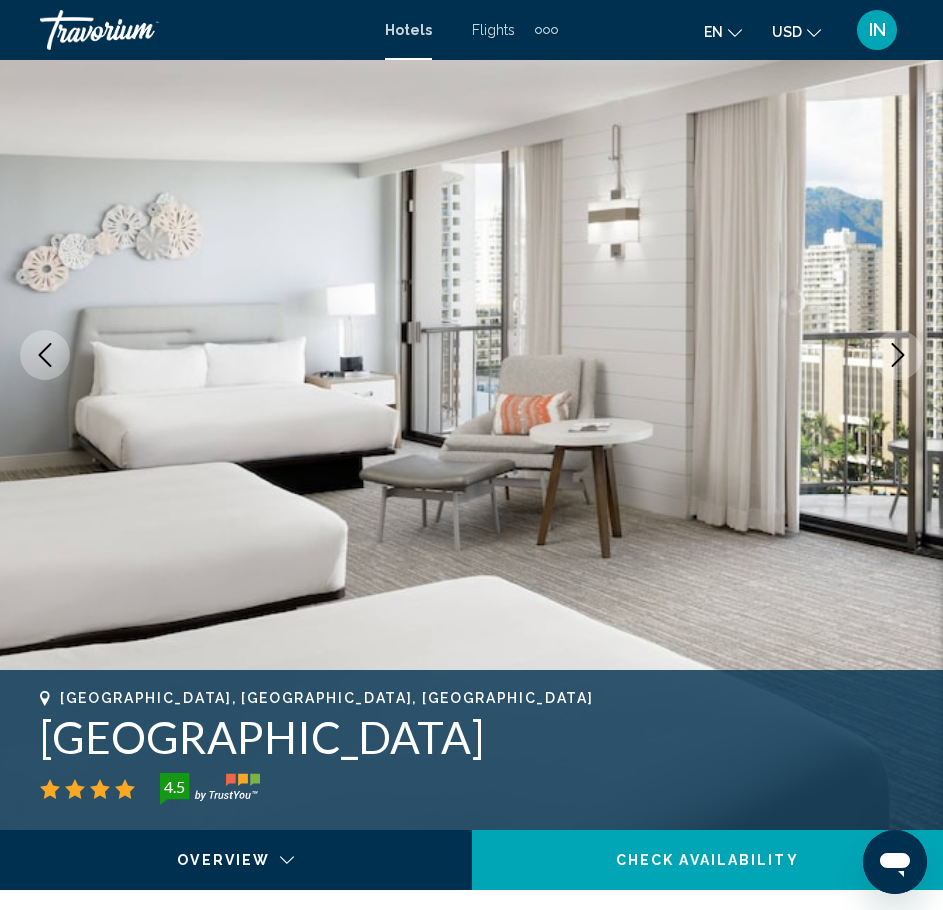 click 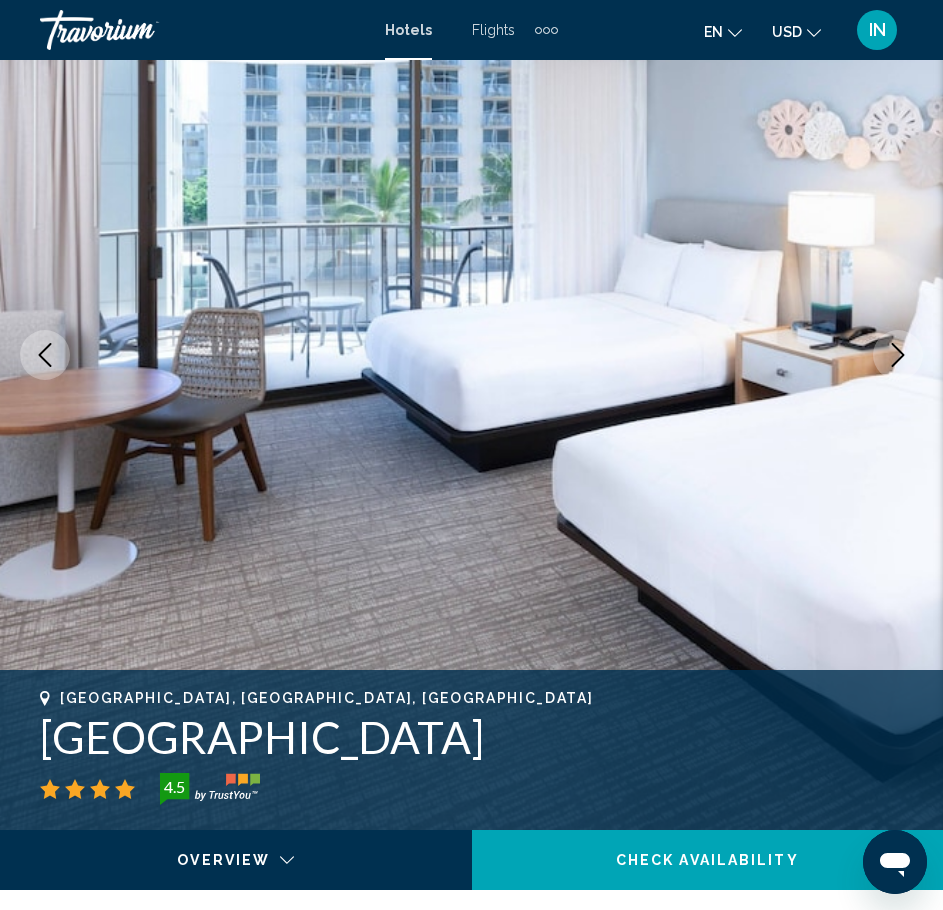 click 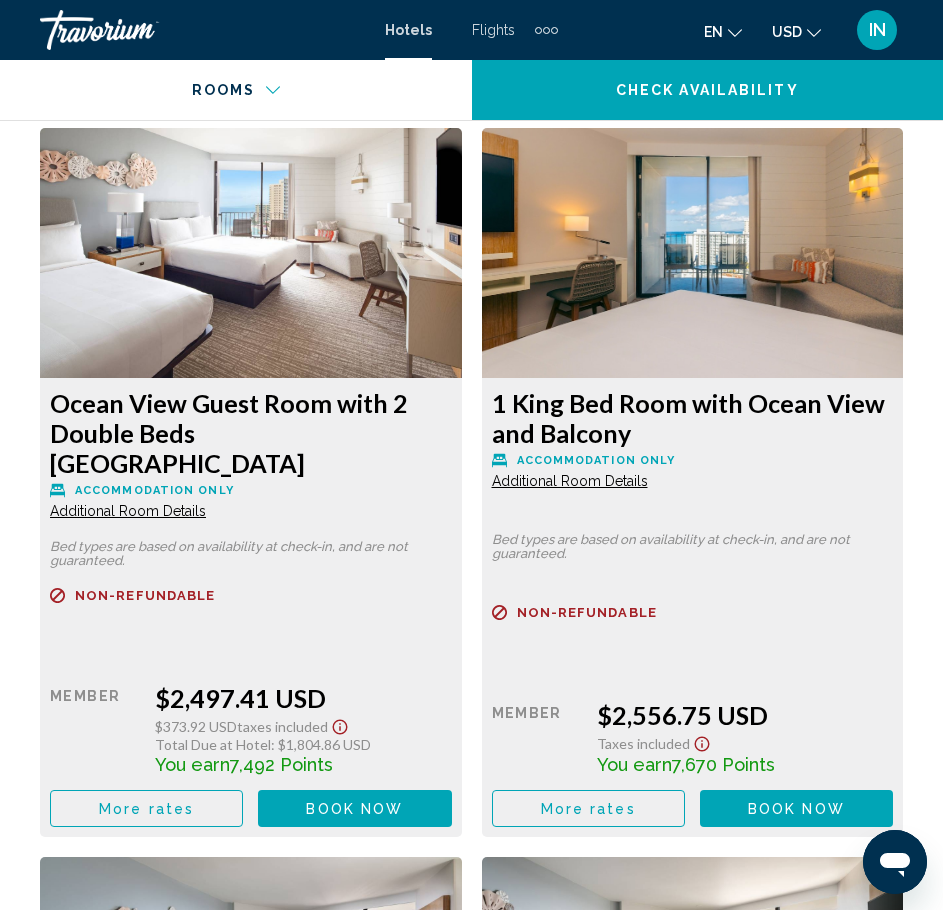 scroll, scrollTop: 4881, scrollLeft: 0, axis: vertical 